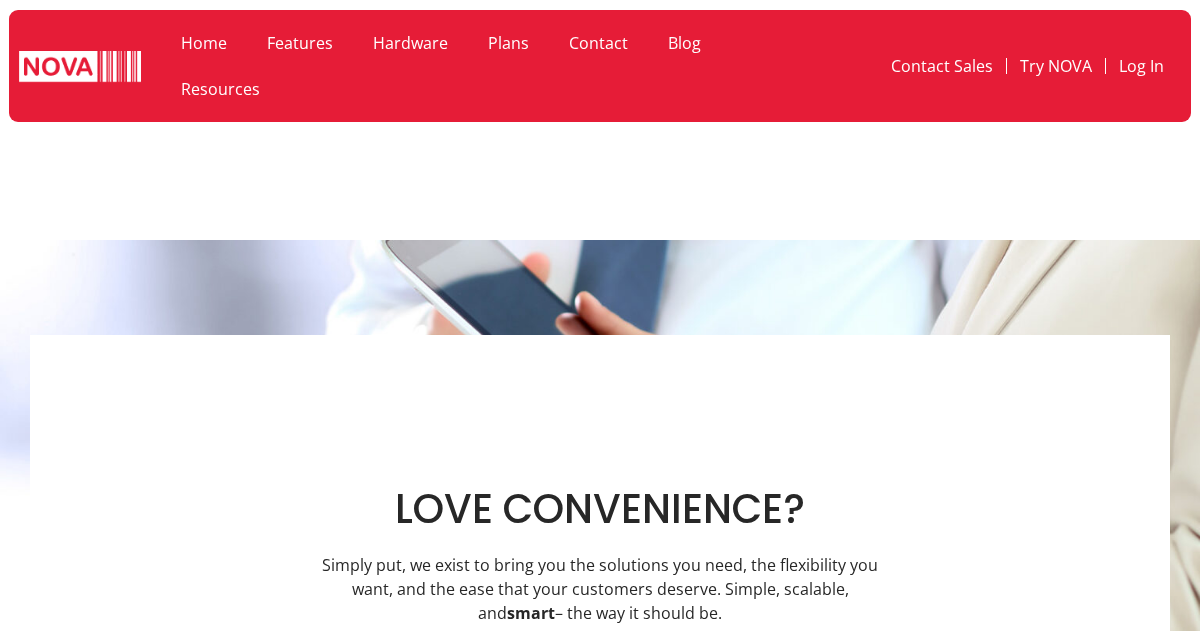 scroll, scrollTop: 0, scrollLeft: 0, axis: both 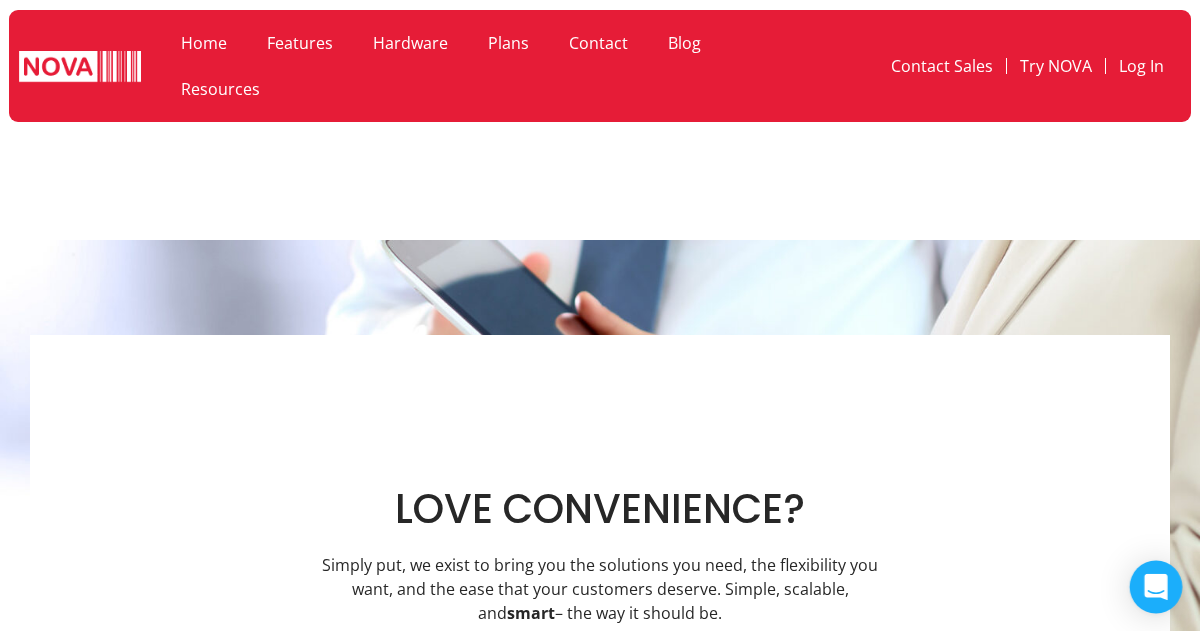 click at bounding box center (1156, 587) 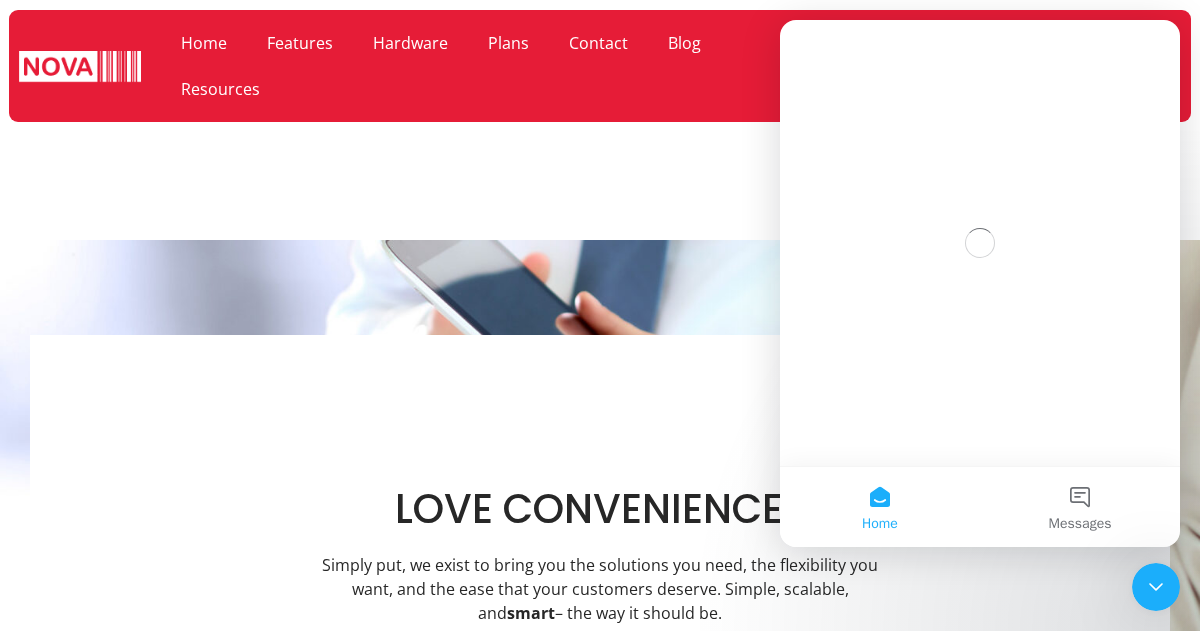 scroll, scrollTop: 0, scrollLeft: 0, axis: both 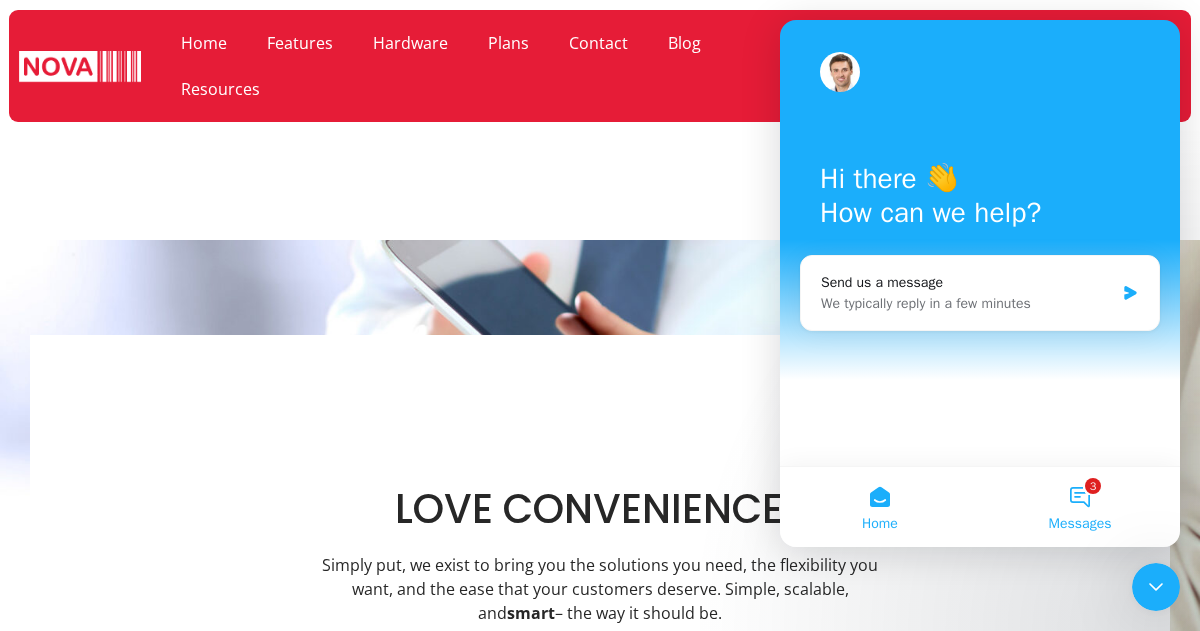 click on "3 Messages" at bounding box center (1080, 507) 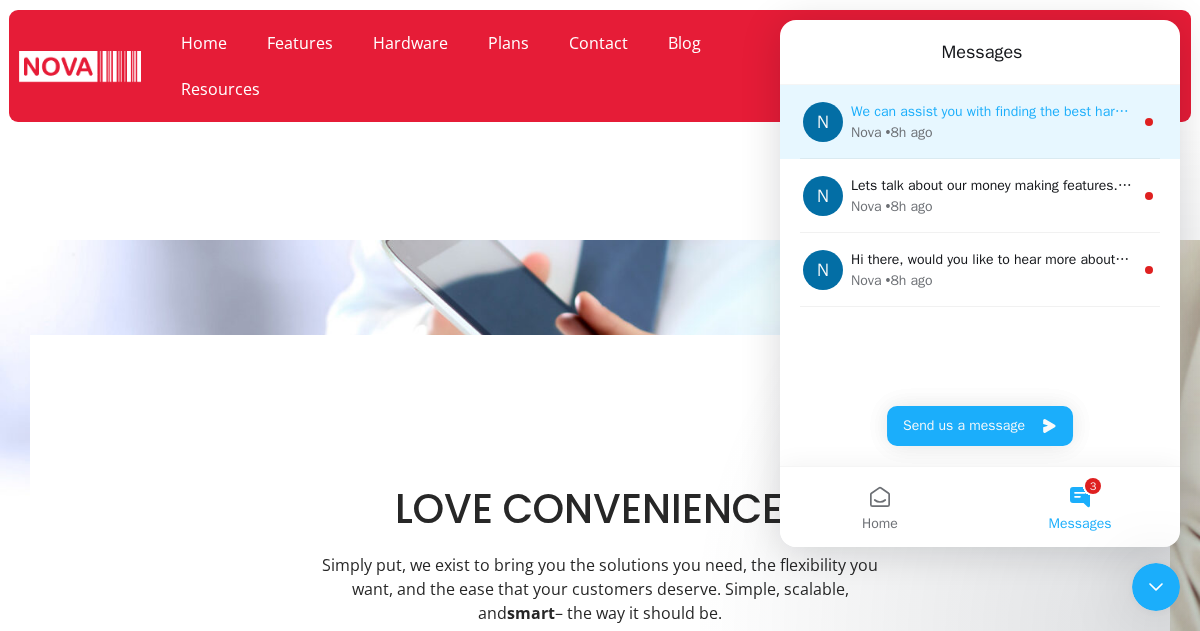 click on "We can assist you with finding the best hardware for your needs. Leave us your contact details and we'll get back to you shortly." at bounding box center [1243, 111] 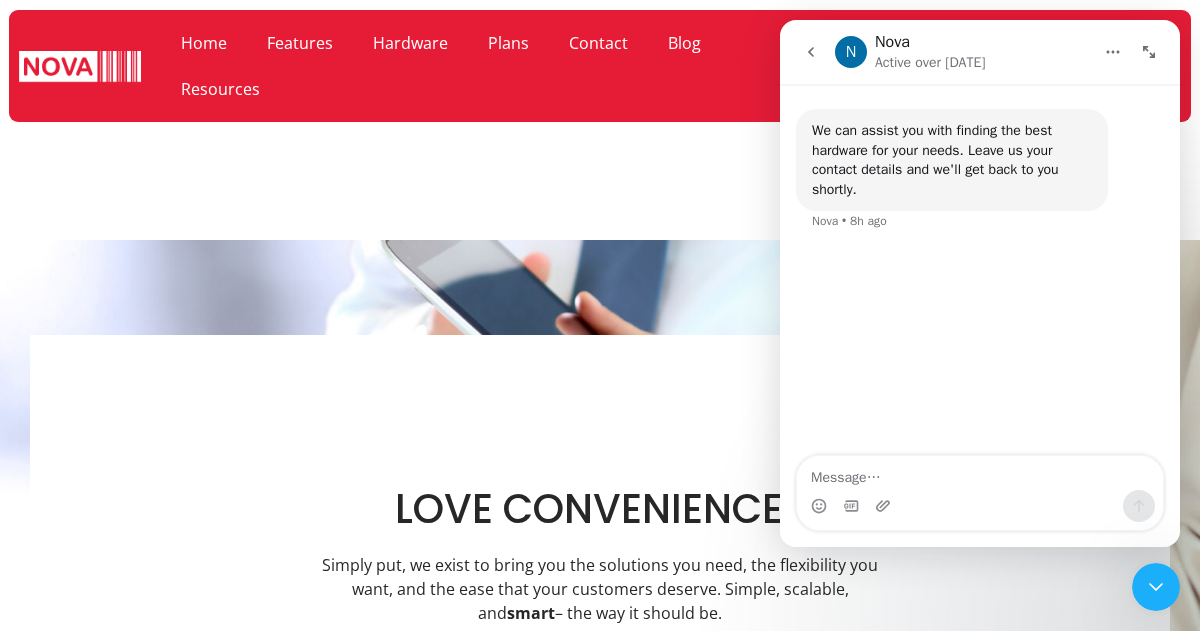 click 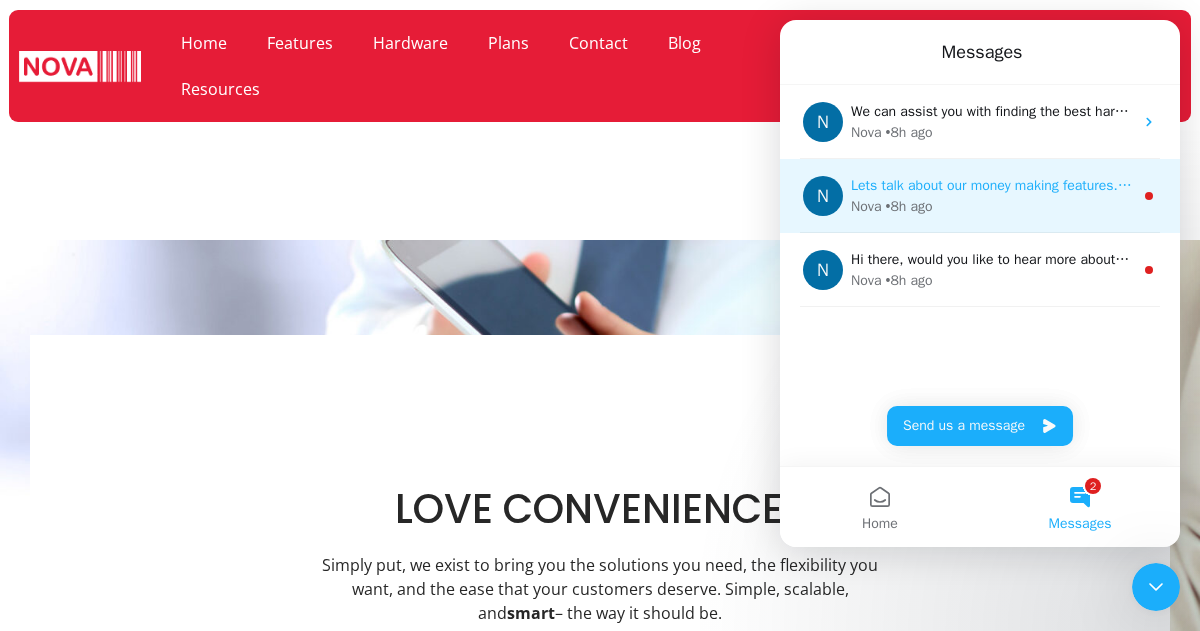 click on "Nova •  8h ago" at bounding box center [992, 206] 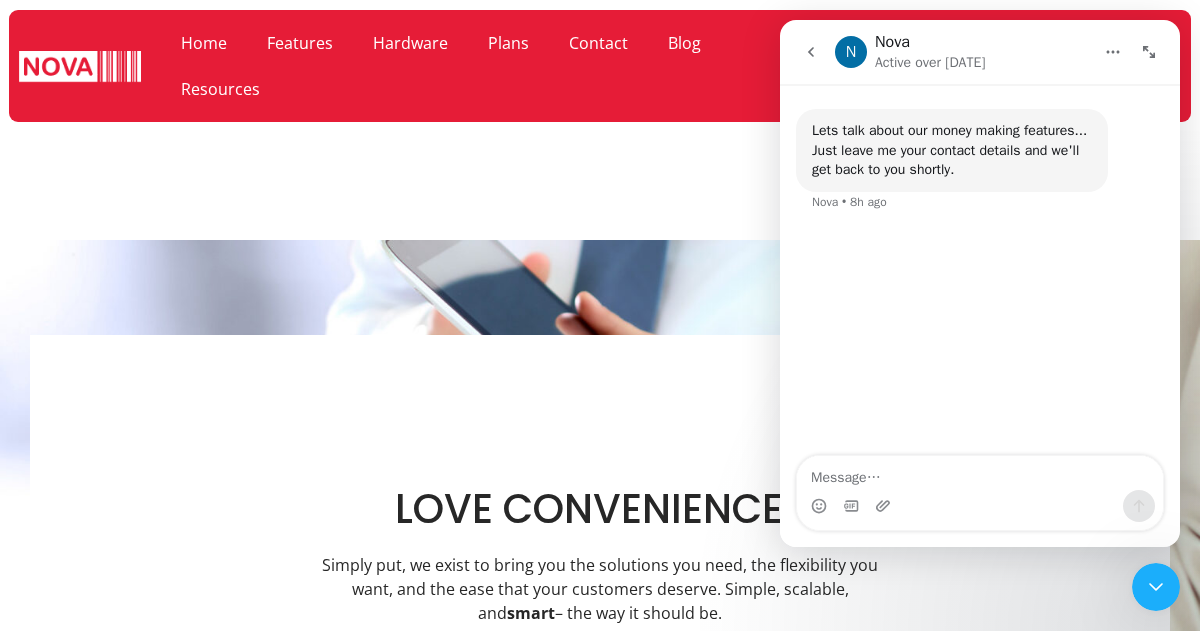 click 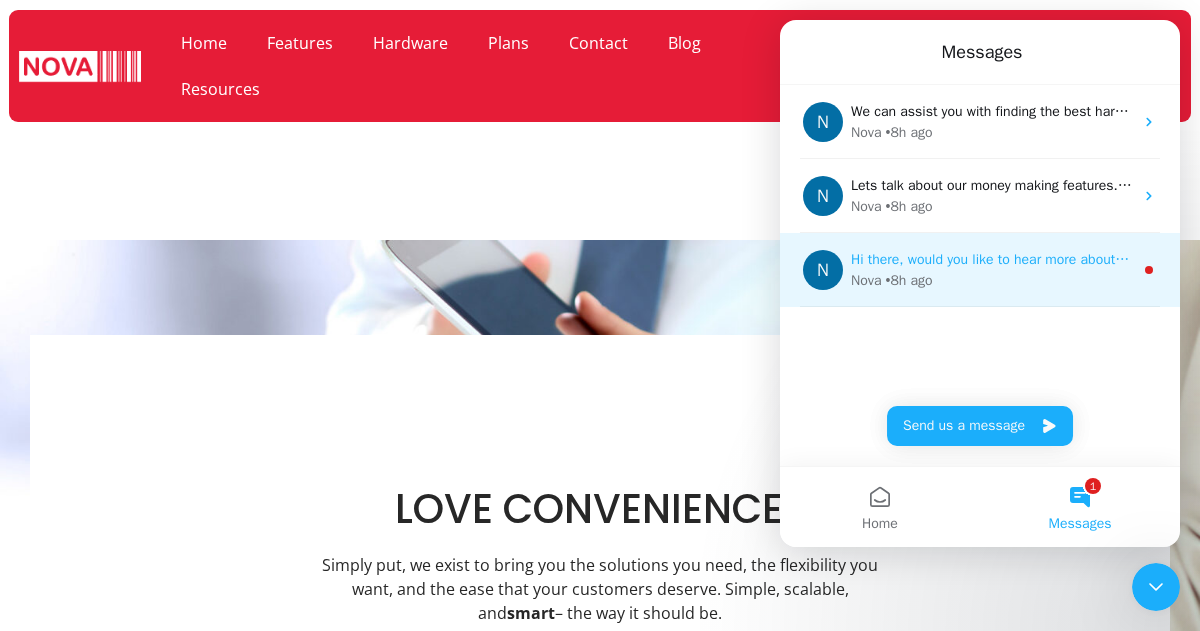 click on "Hi there, would you like to hear more about our service?   Please leave us your contact details and we'll get back to you shortly.  You can also call us at: 1-888-370-6682 (Toll Free)" at bounding box center [1402, 259] 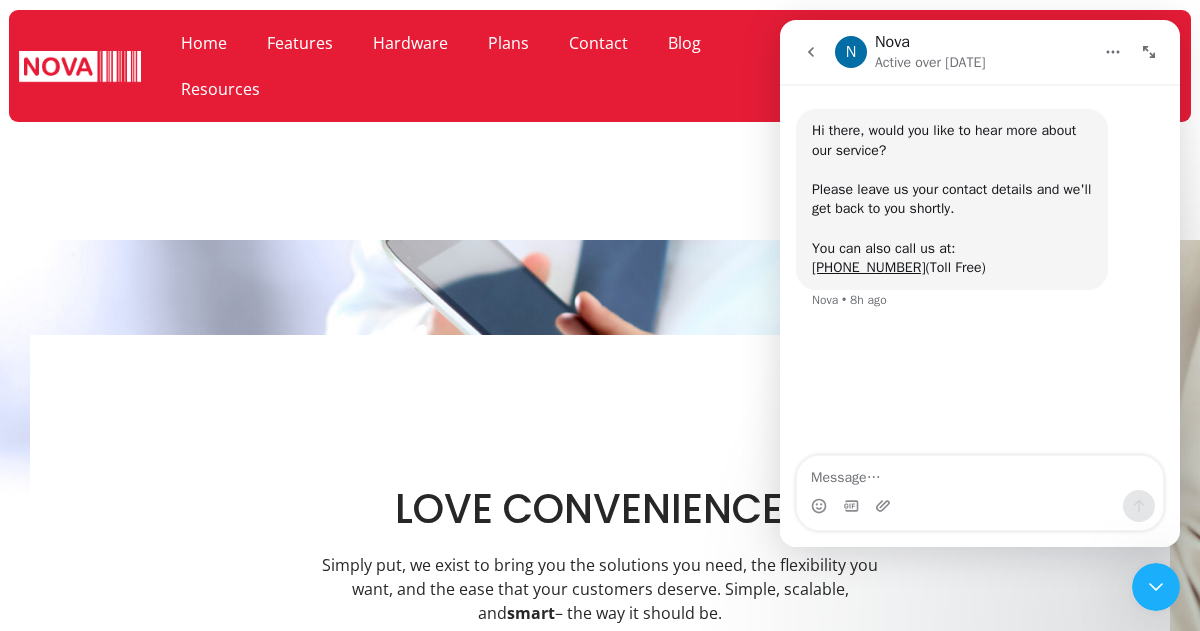 click at bounding box center [811, 52] 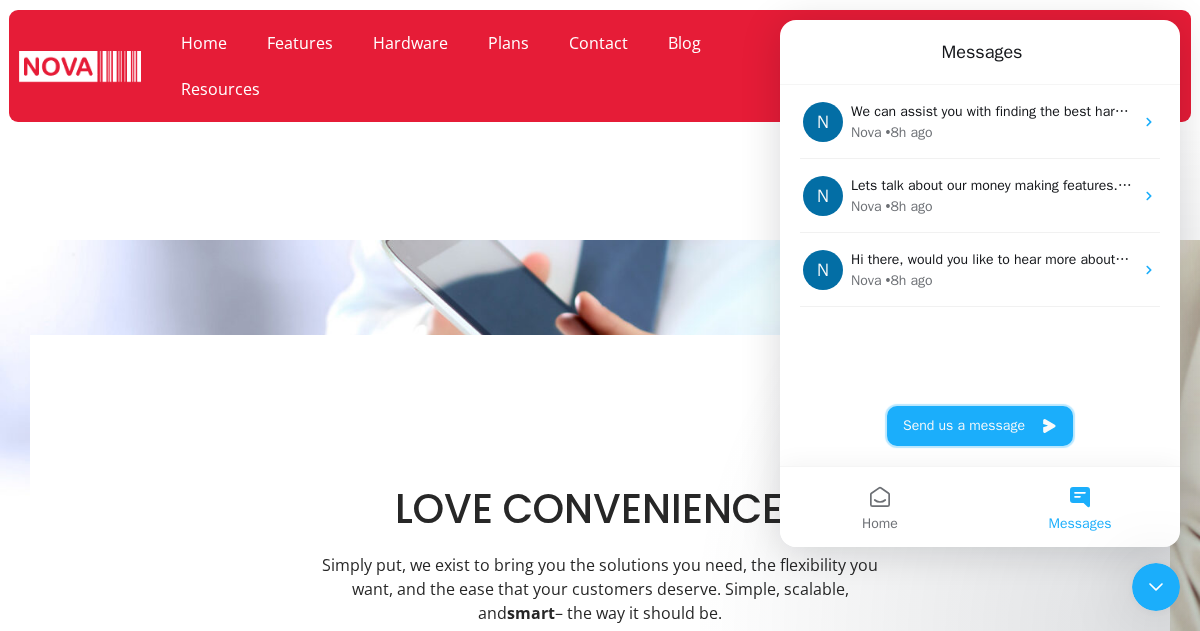 click on "Send us a message" at bounding box center (980, 426) 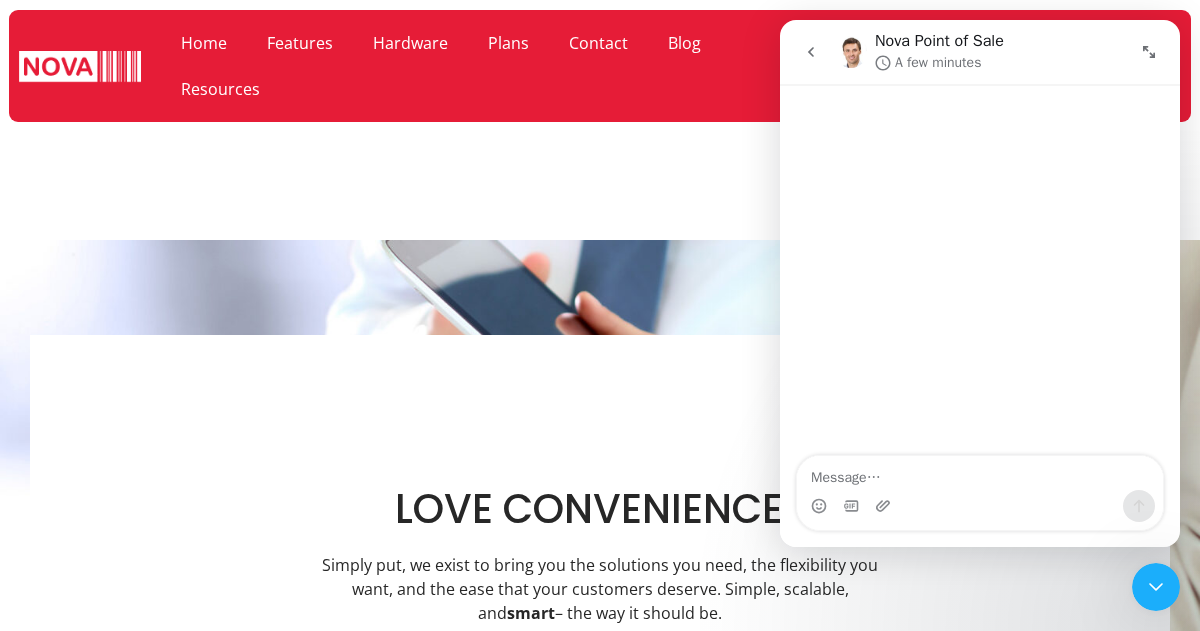 click at bounding box center [980, 493] 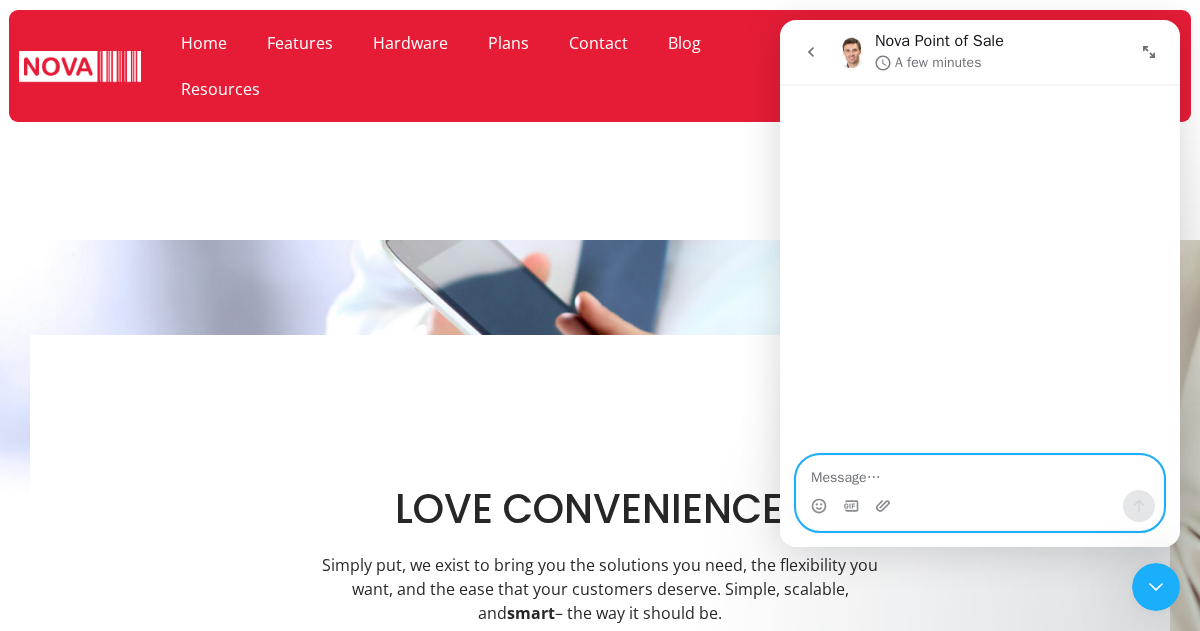 click at bounding box center (980, 473) 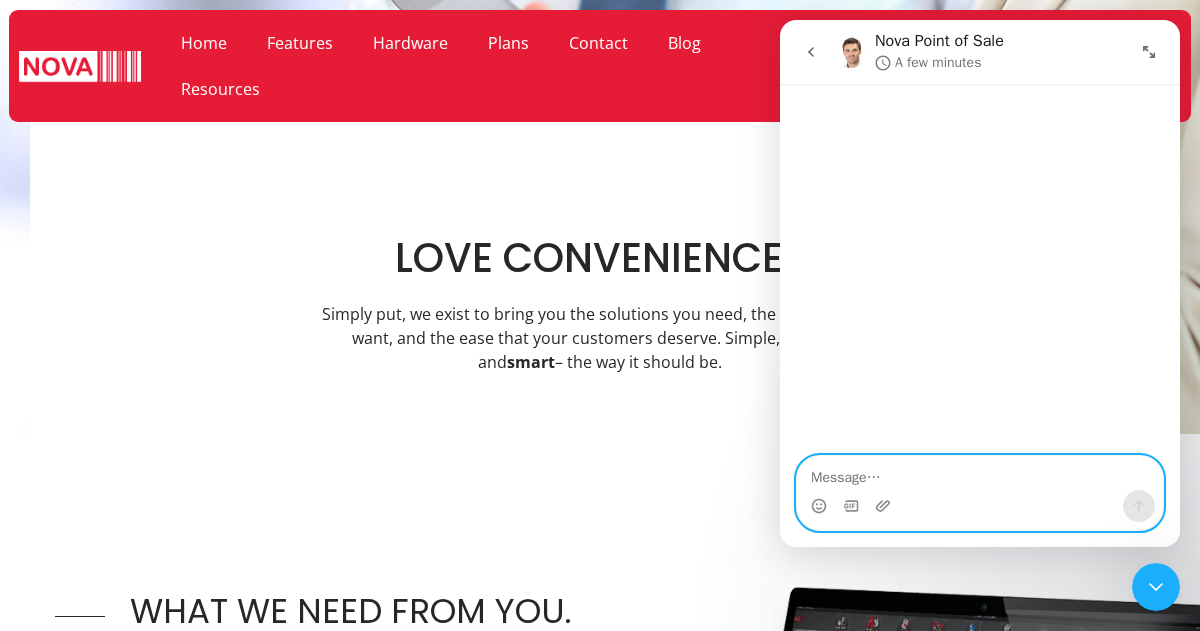 scroll, scrollTop: 100, scrollLeft: 0, axis: vertical 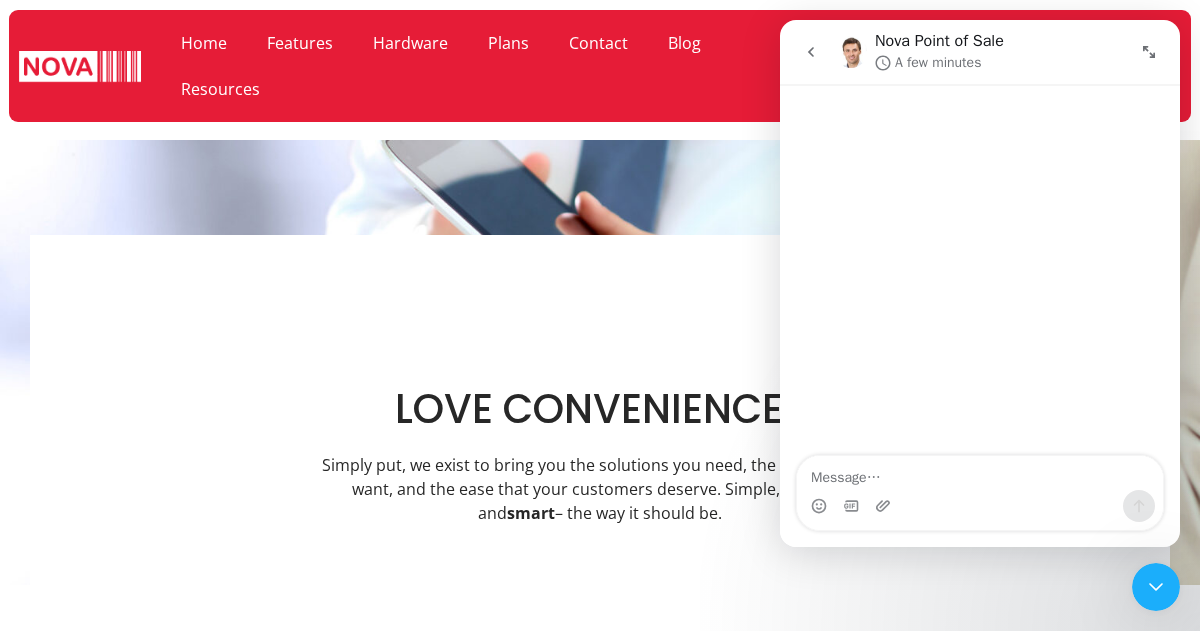 click 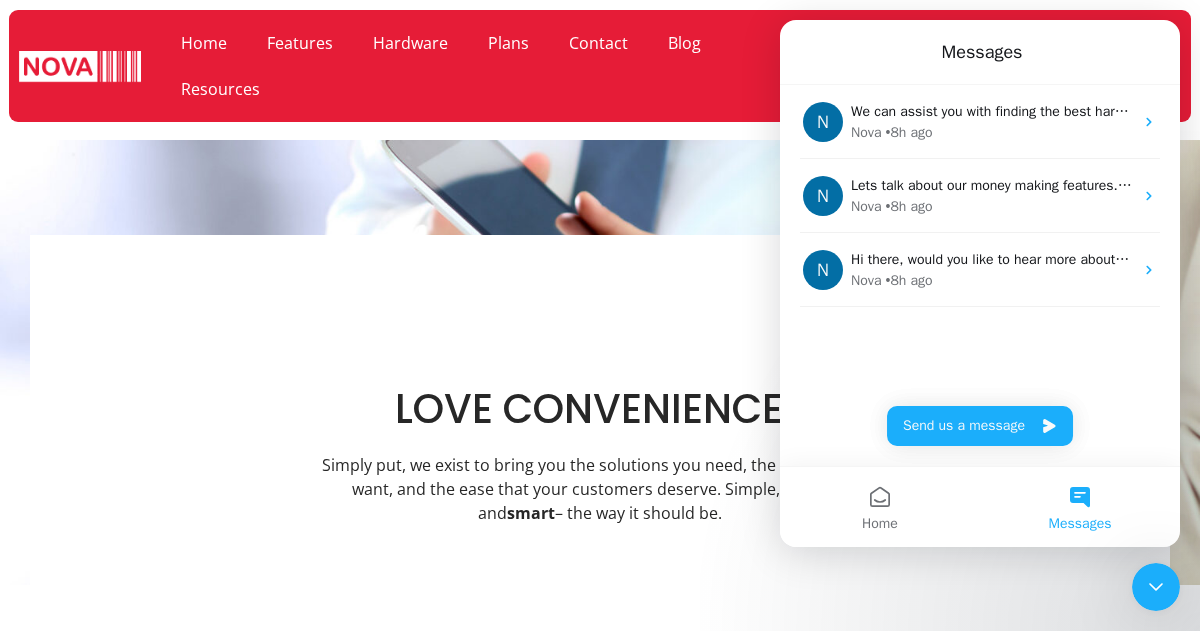 click on "Home
Features
Hardware
Plans
Contact
Blog
Resources" 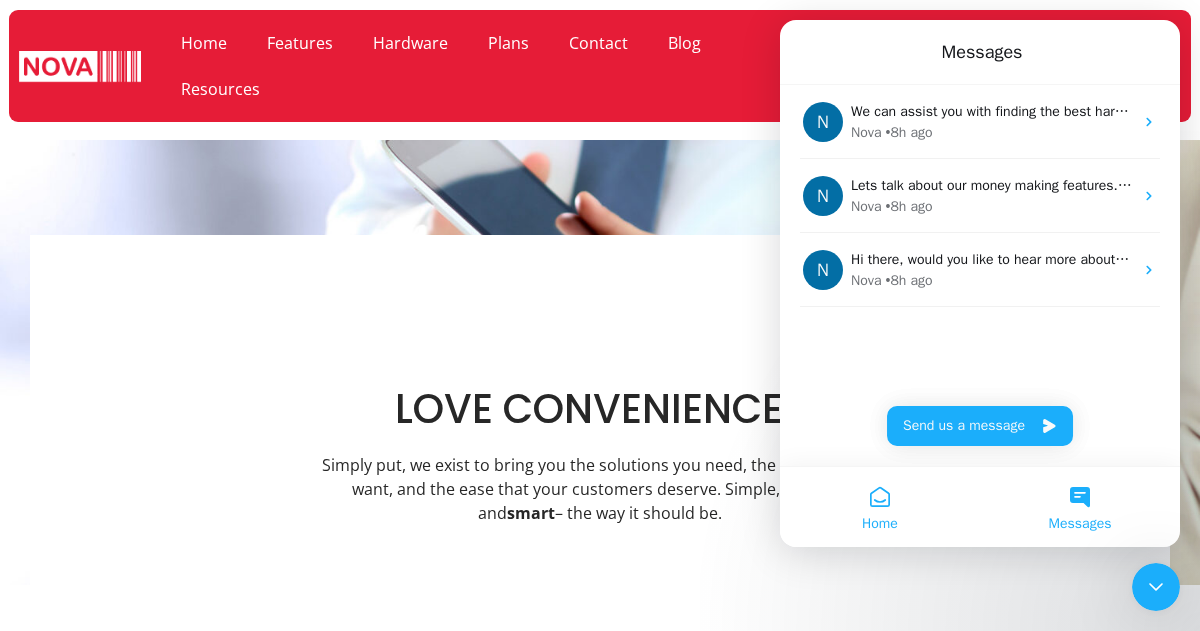 click on "Home" at bounding box center (880, 507) 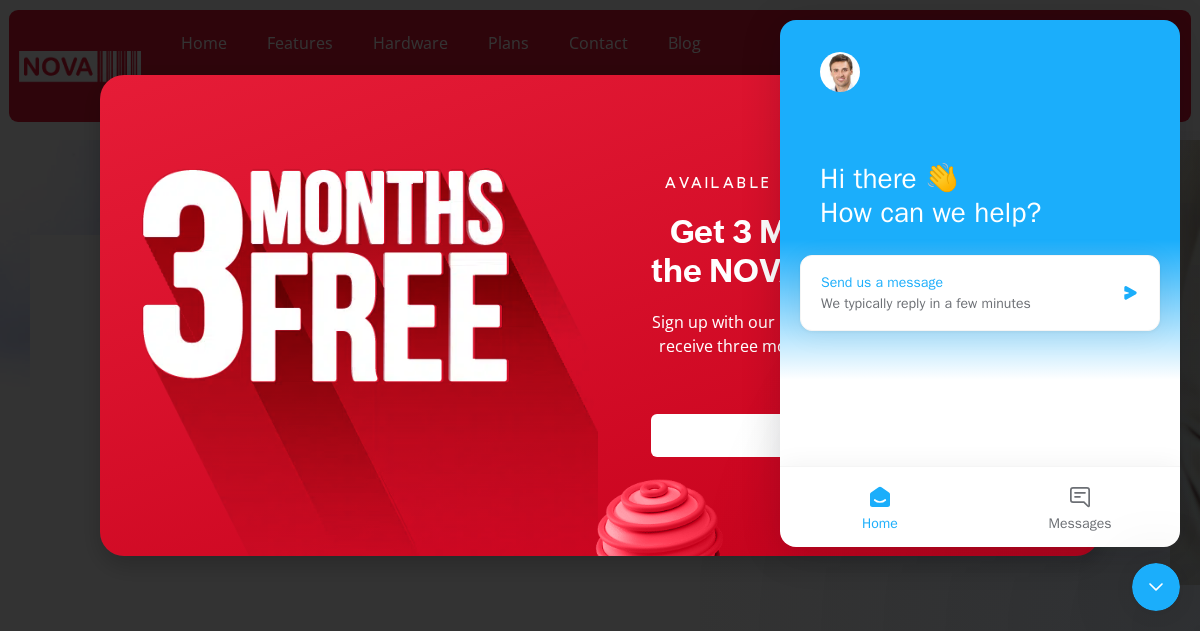 click on "We typically reply in a few minutes" at bounding box center [967, 303] 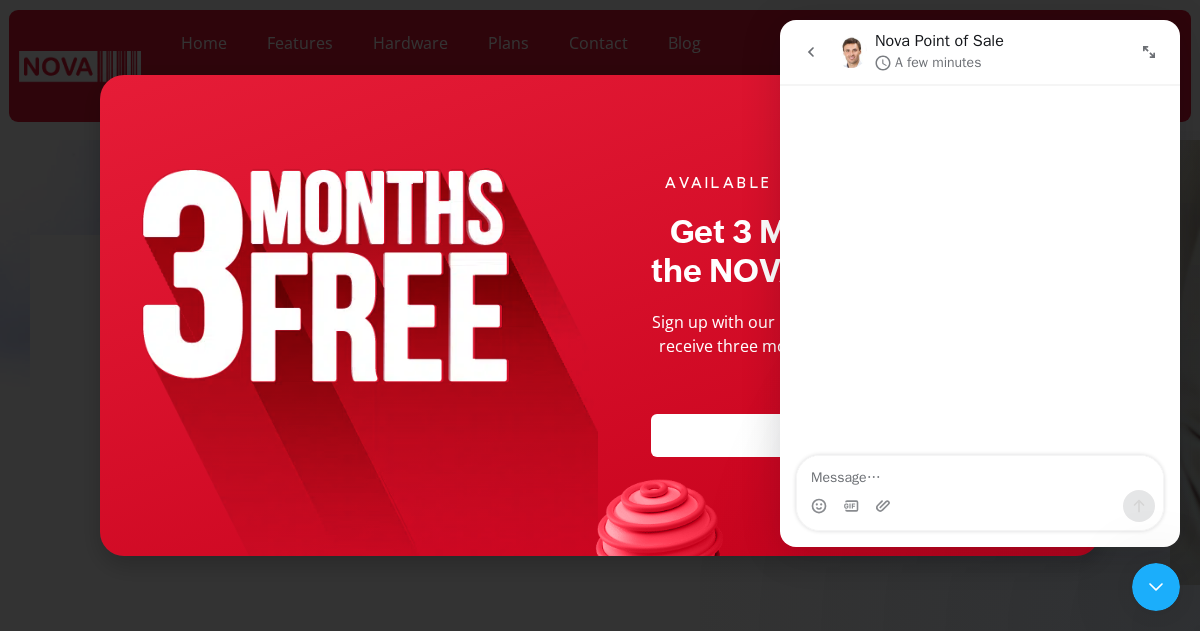 click 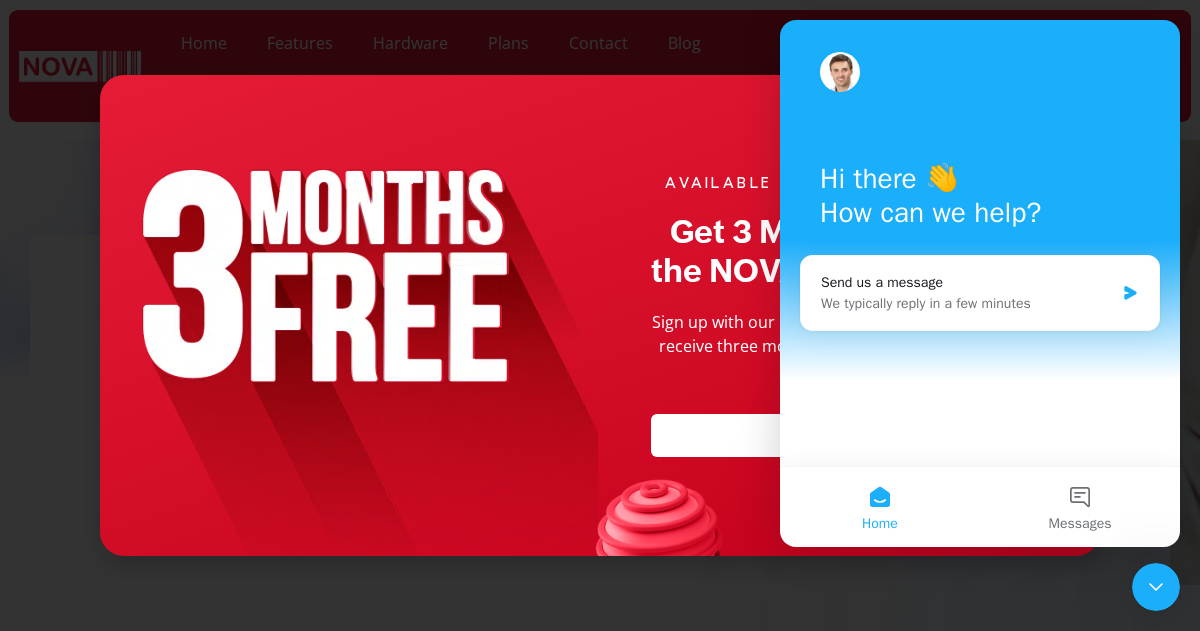 click on "AVAILABLE FOR All USA CUSTOMERS
Get 3 Months Free with the NOVA Integrated Plan
Sign up with our preferred payment processors and receive three months of free service, followed by a promotional rate.
Learn More" at bounding box center (600, 315) 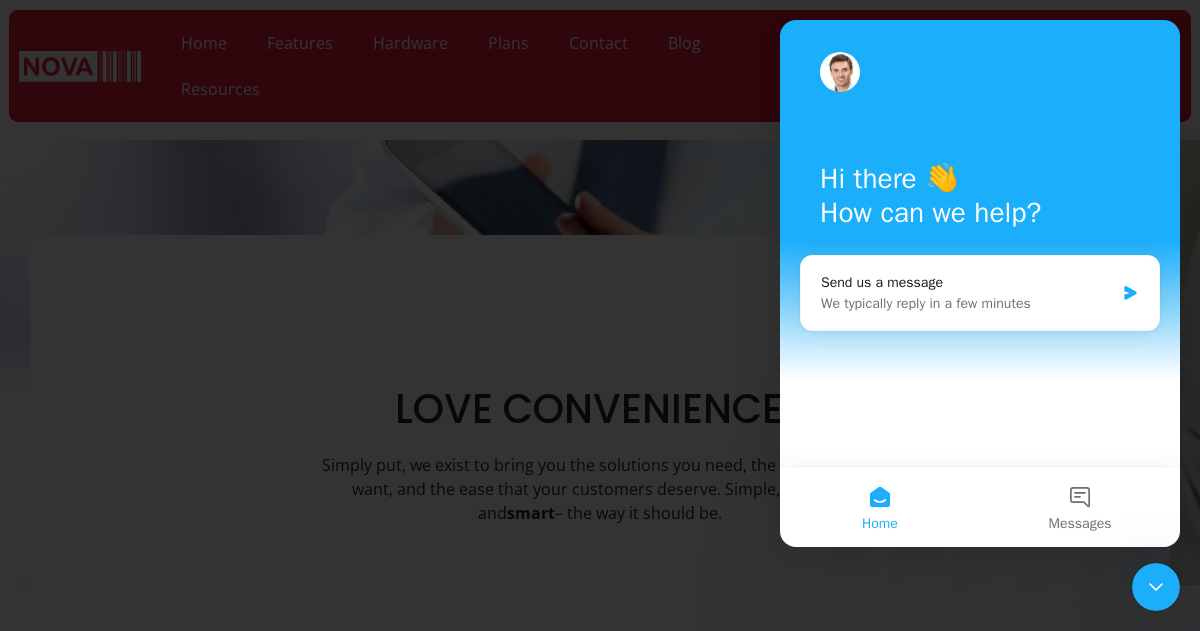 click 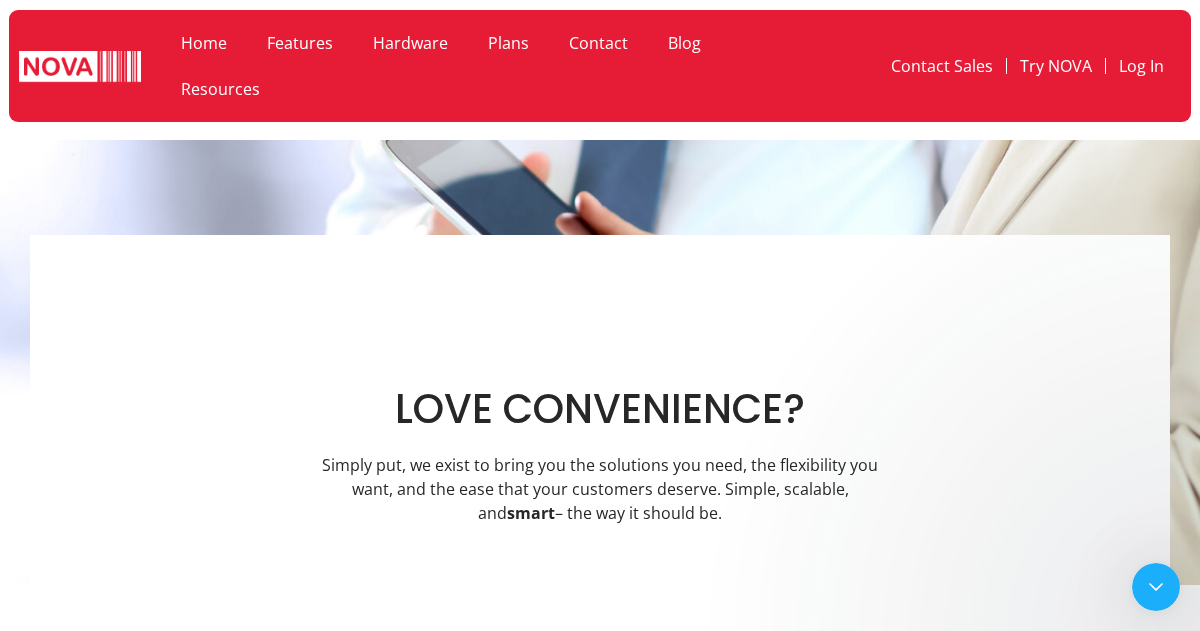 scroll, scrollTop: 0, scrollLeft: 0, axis: both 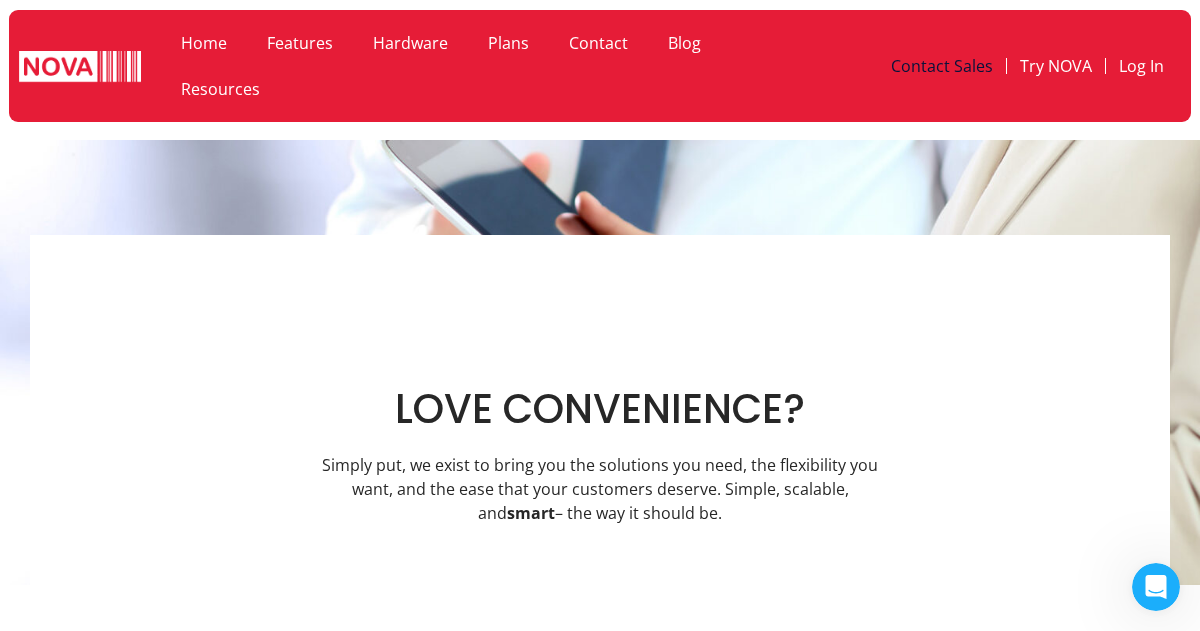 click on "Contact Sales" 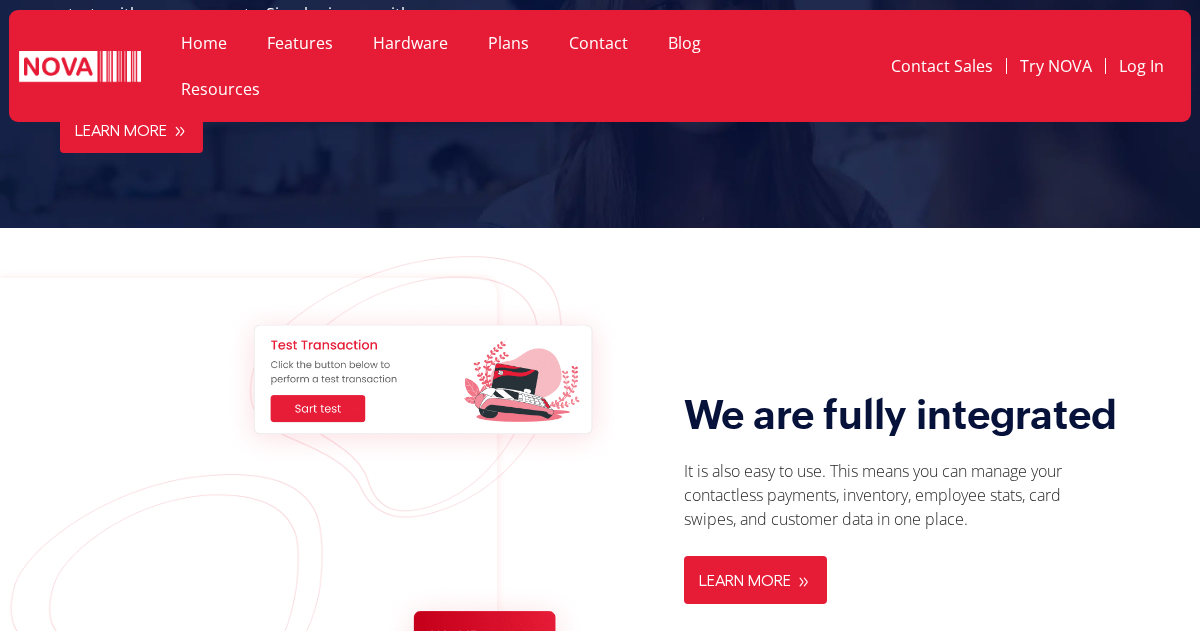 scroll, scrollTop: 2439, scrollLeft: 0, axis: vertical 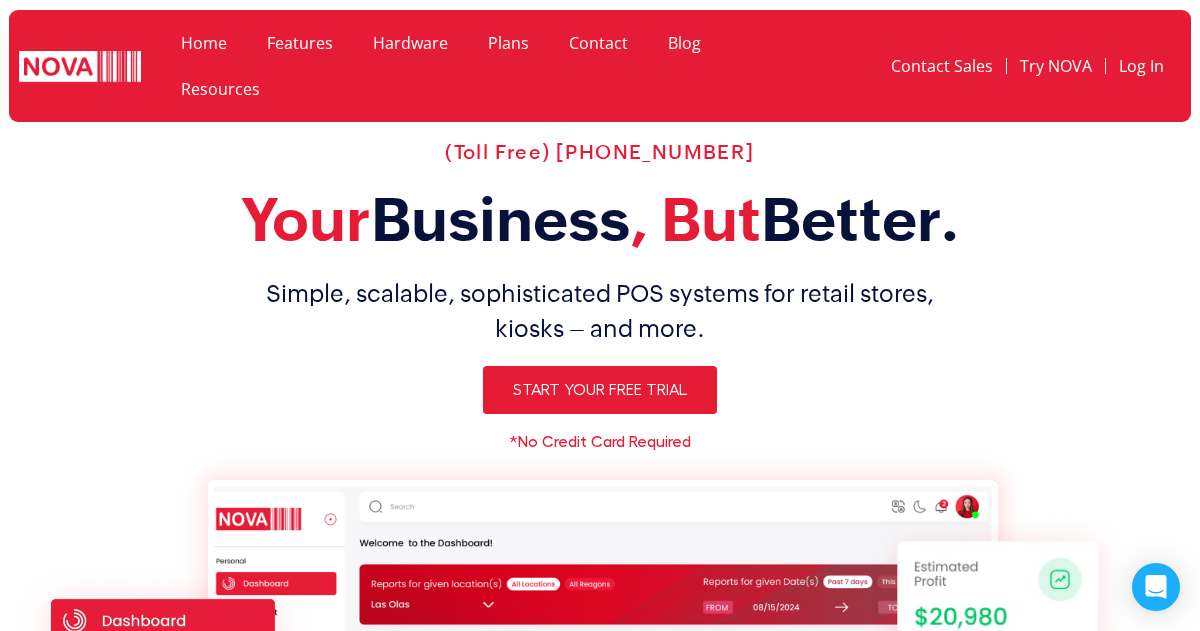 click on "Contact" 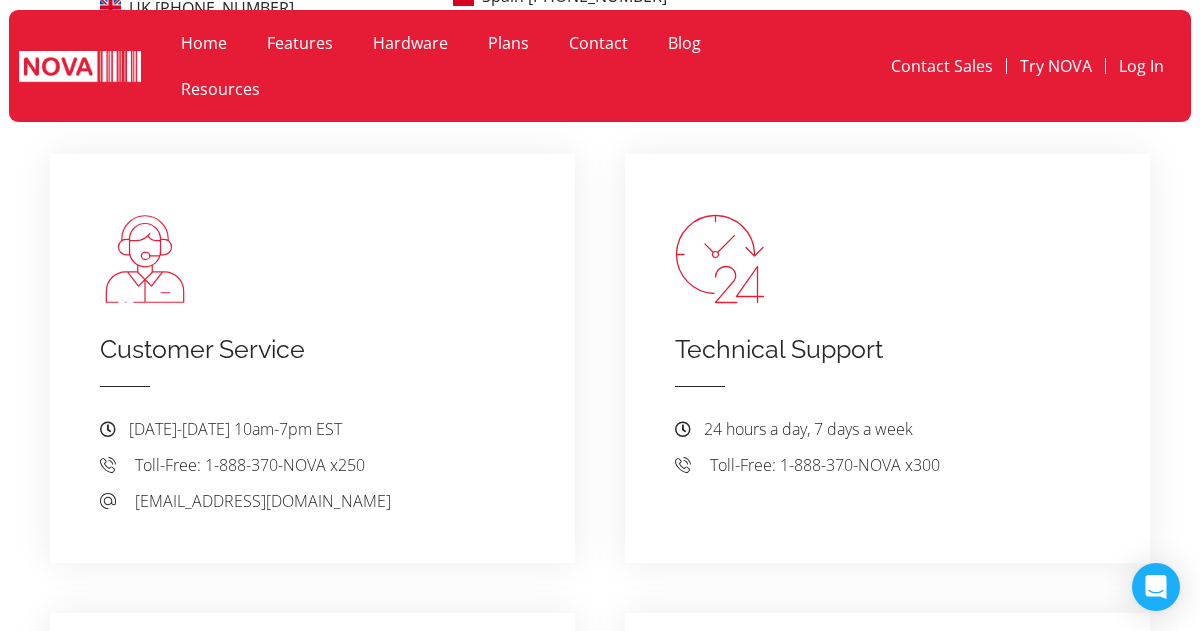scroll, scrollTop: 900, scrollLeft: 0, axis: vertical 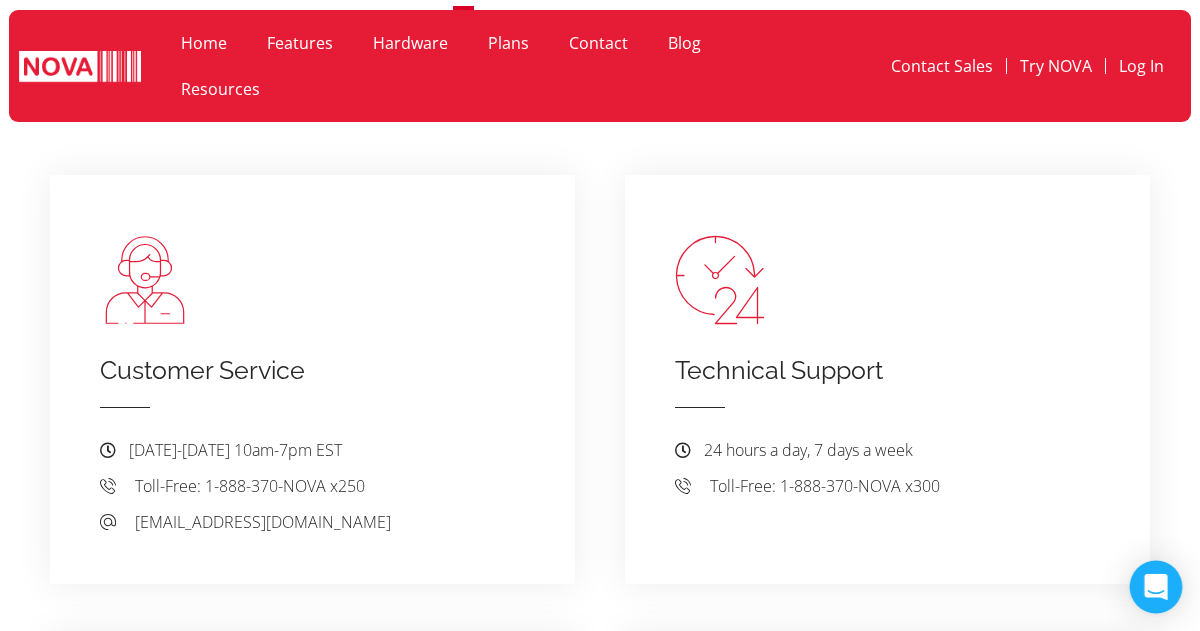 click 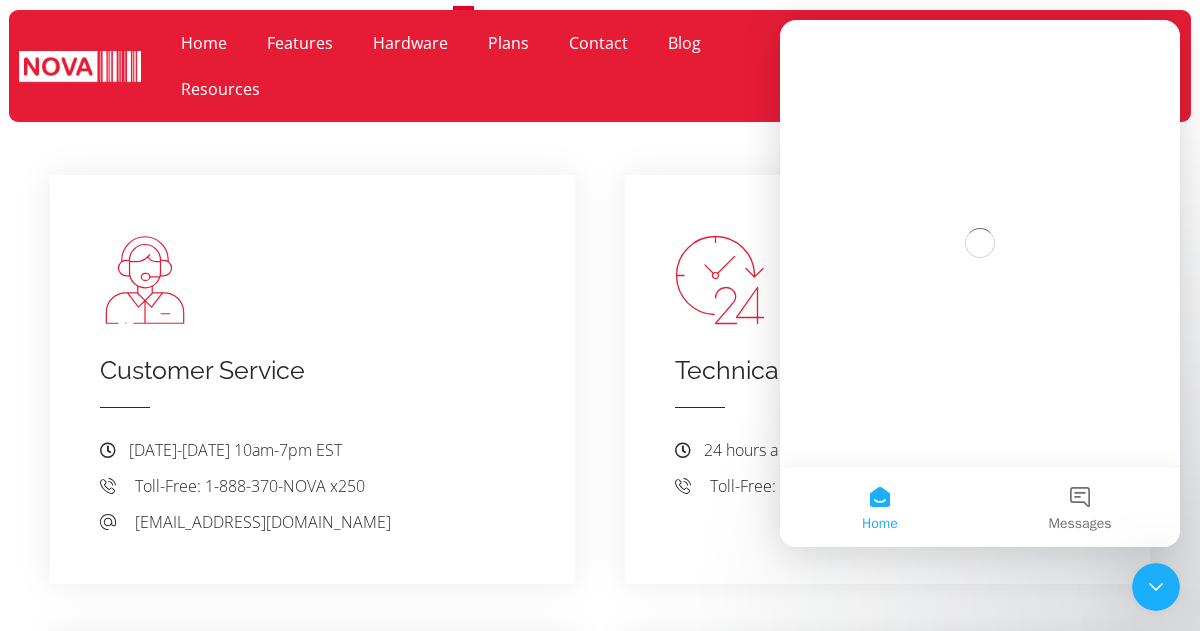 scroll, scrollTop: 0, scrollLeft: 0, axis: both 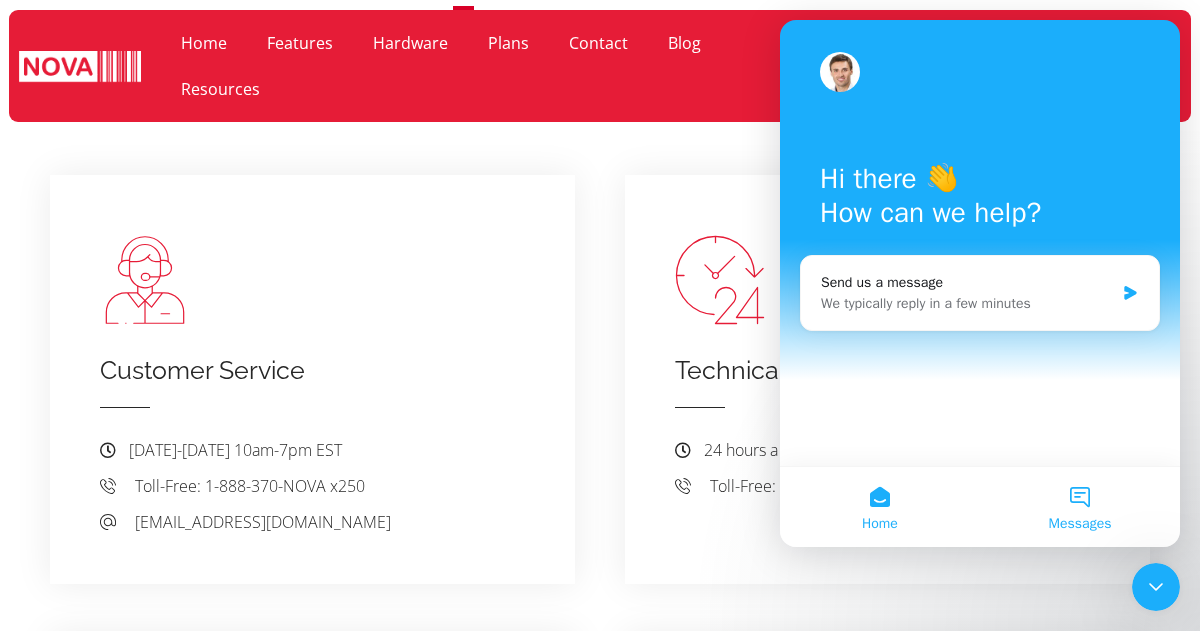 click on "Messages" at bounding box center (1080, 507) 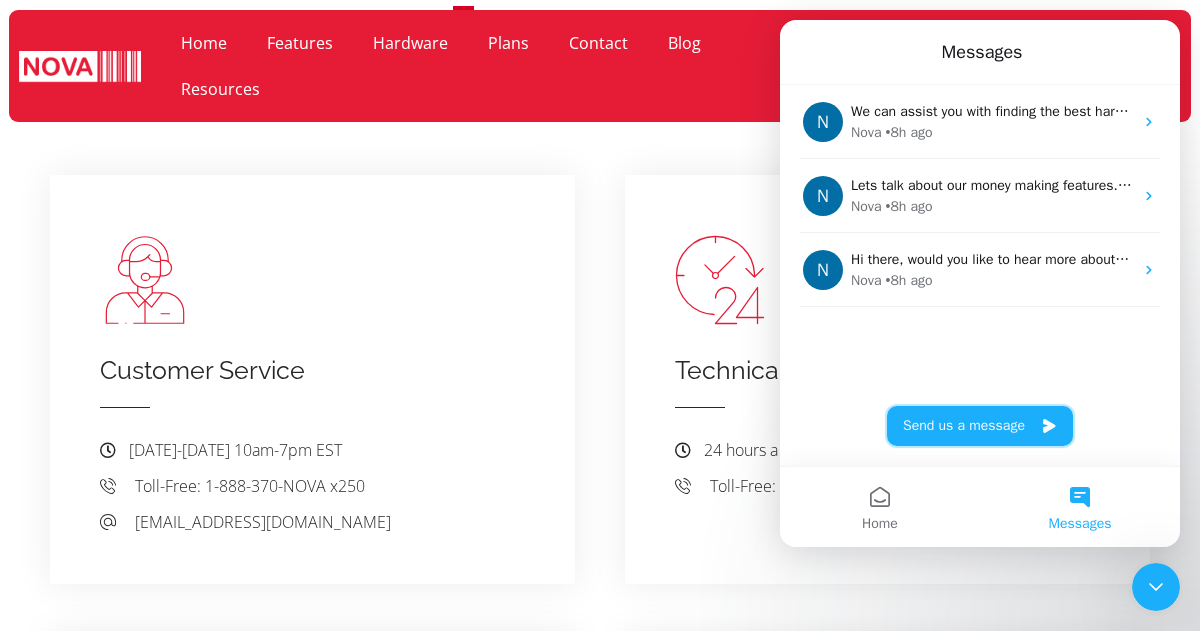 click on "Send us a message" at bounding box center (980, 426) 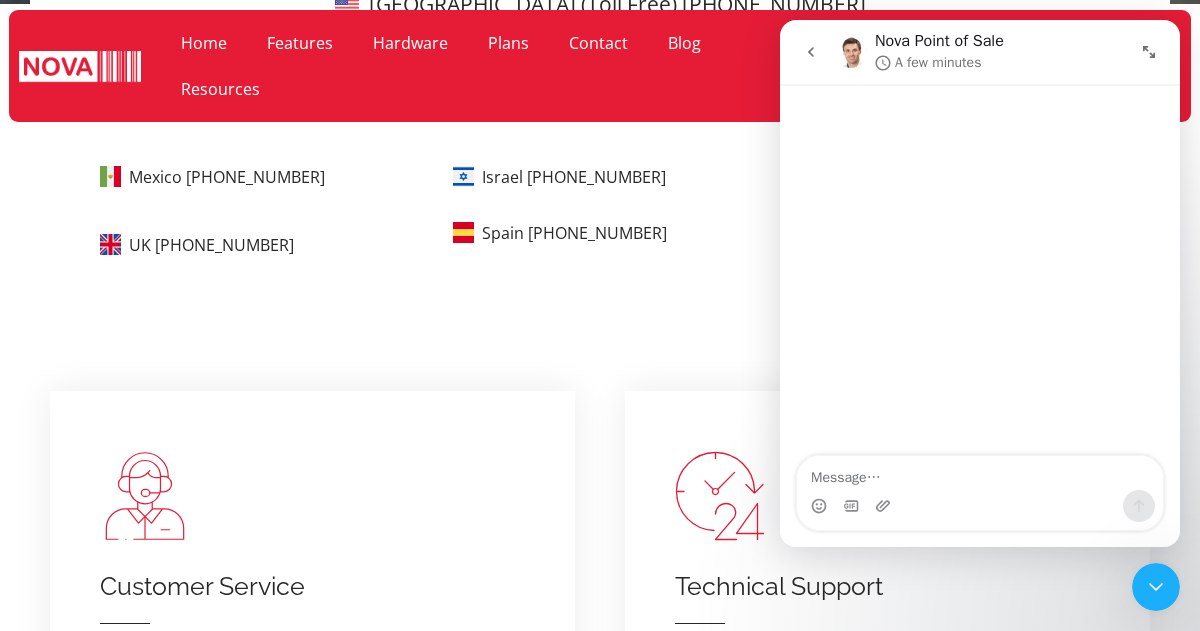 scroll, scrollTop: 0, scrollLeft: 0, axis: both 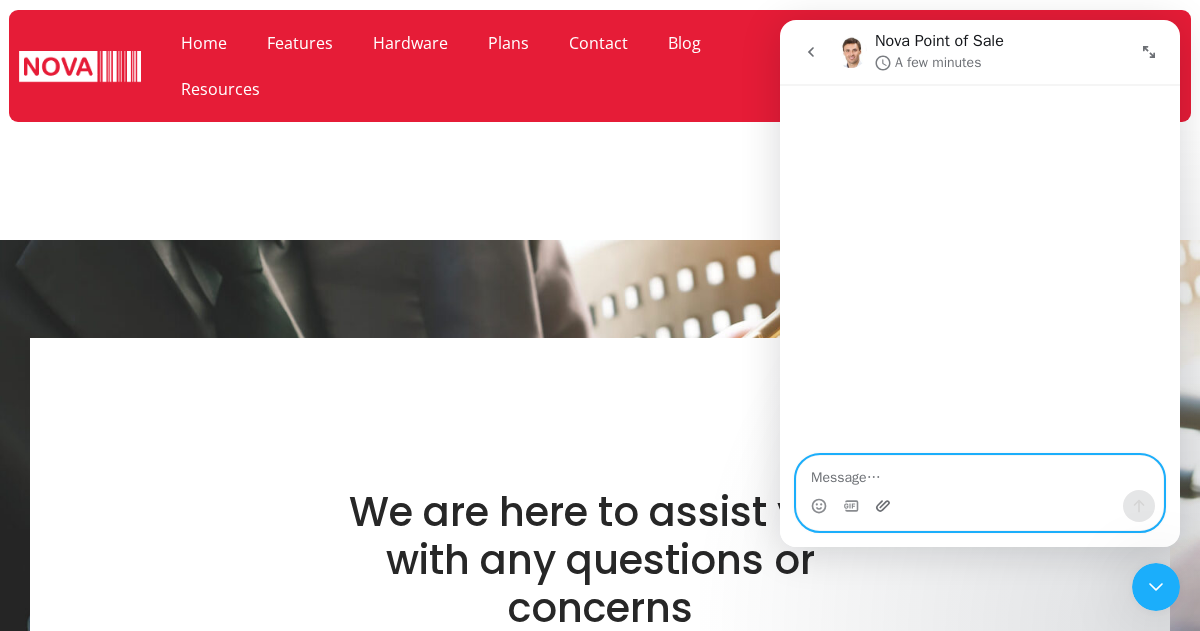 click 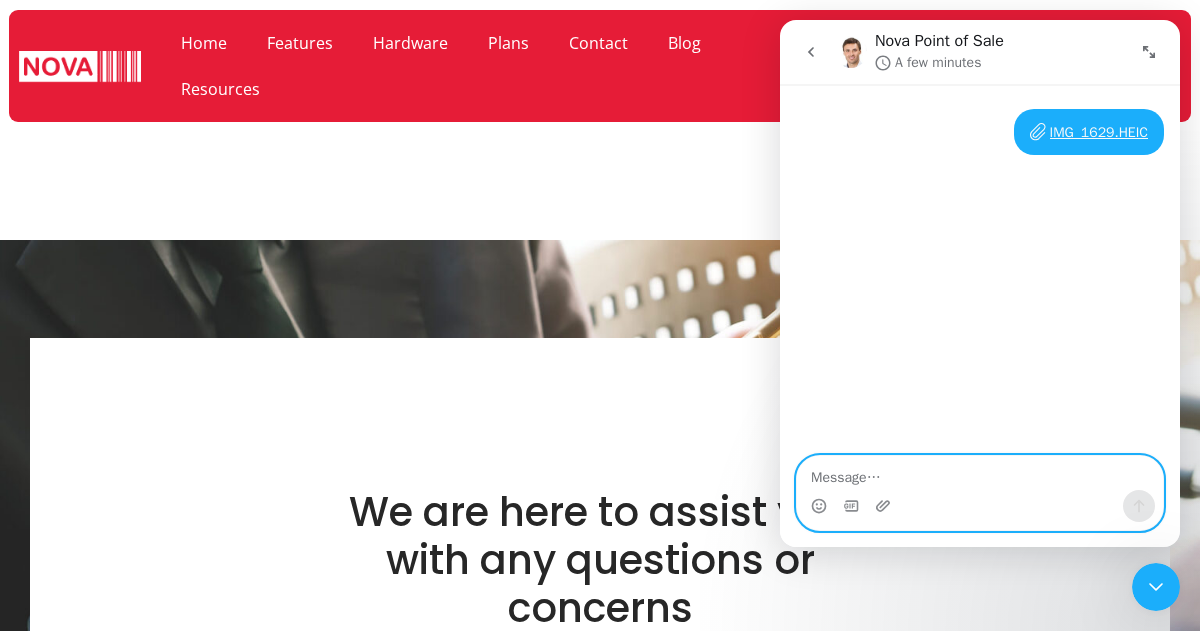 type on "H" 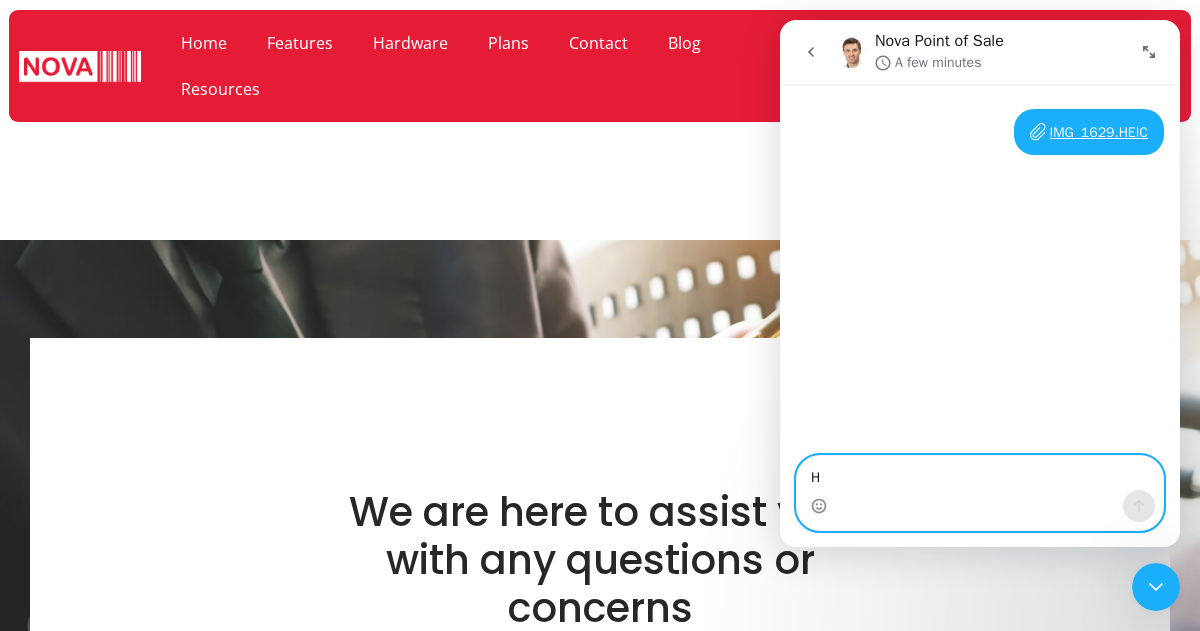type 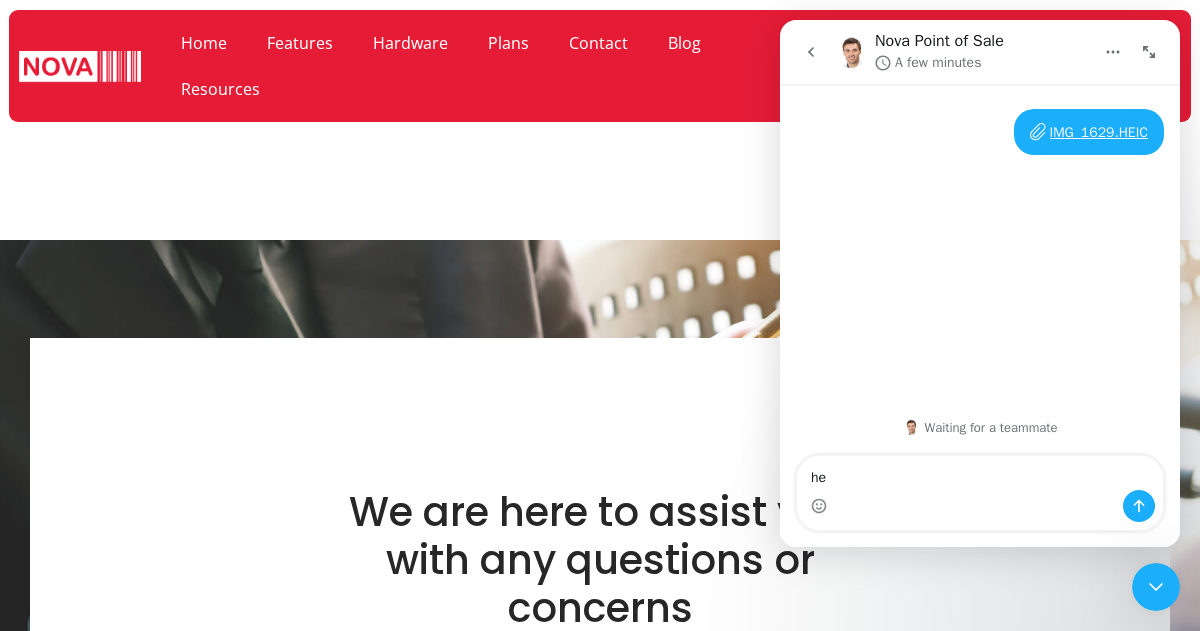 type on "h" 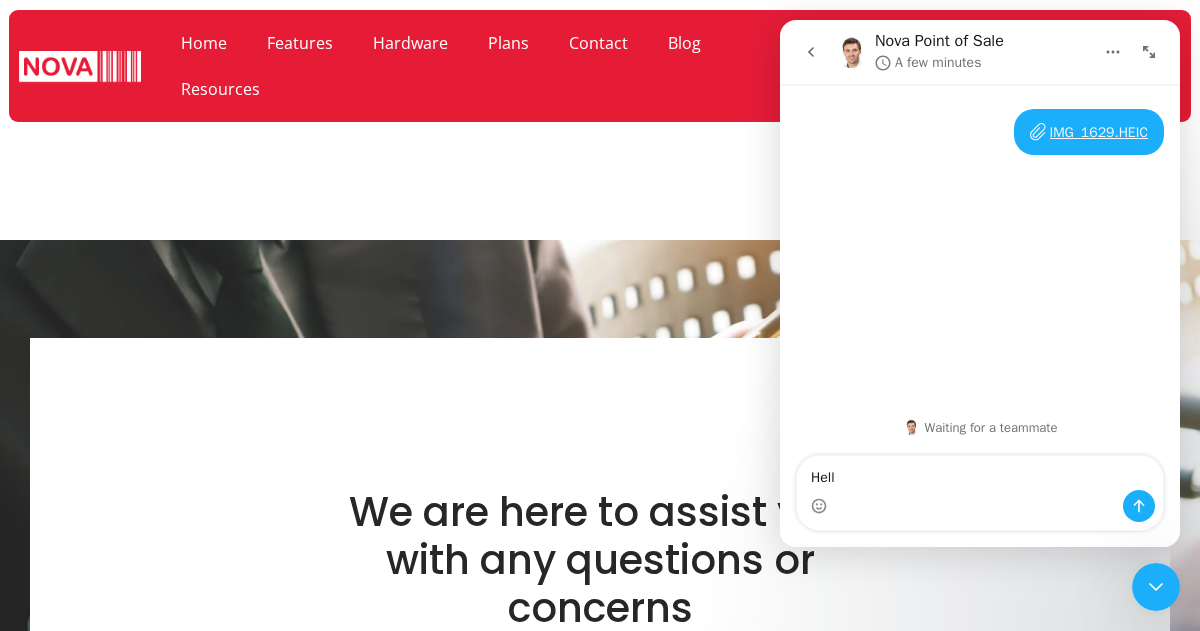 type on "Hello" 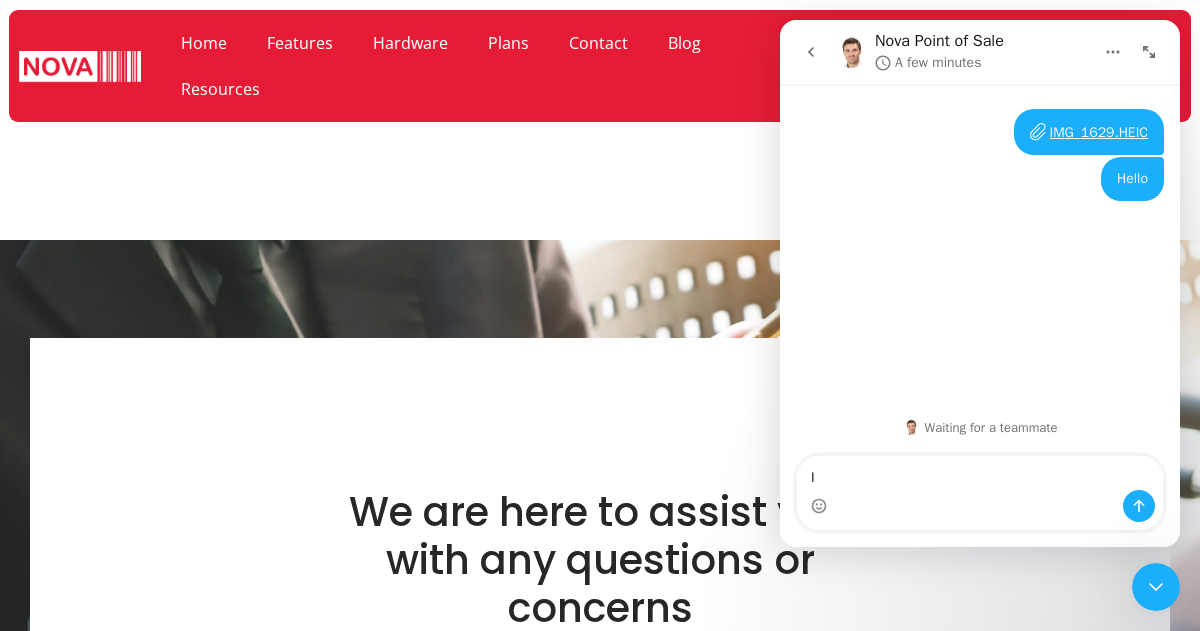 type on "I" 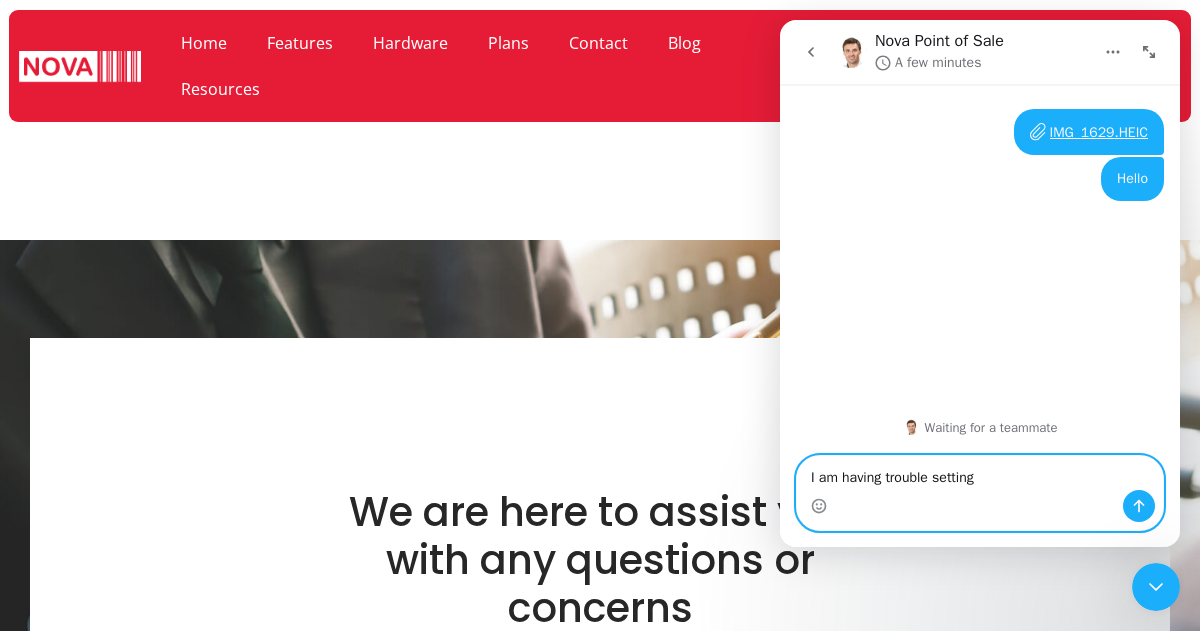 click on "I am having trouble setting" at bounding box center (980, 473) 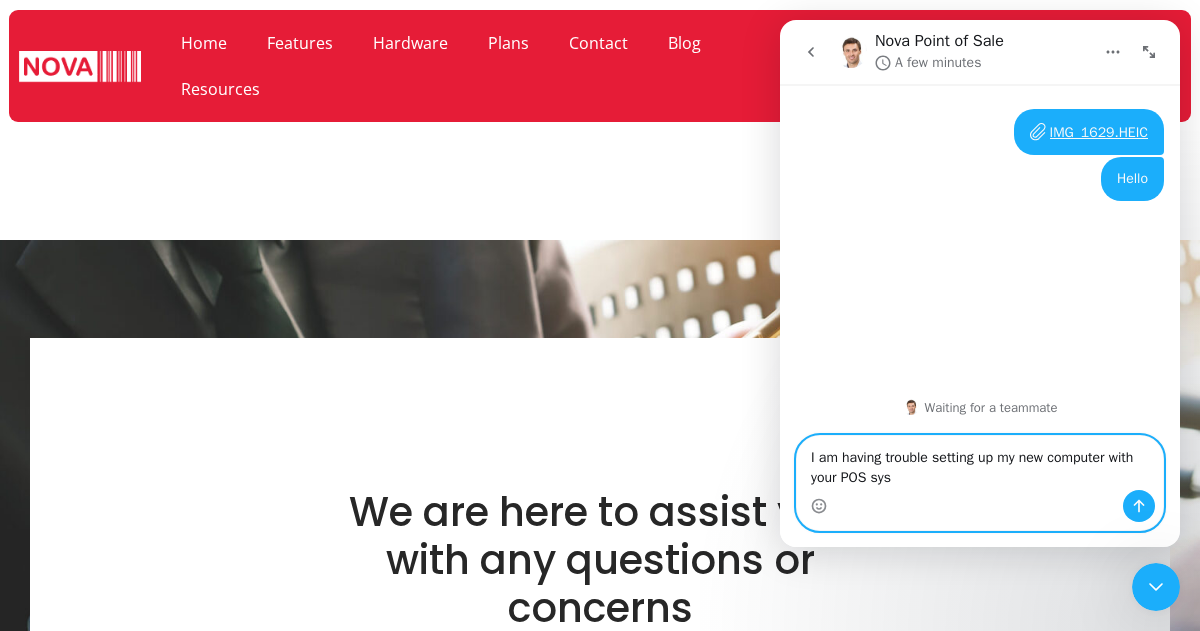 type on "I am having trouble setting up my new computer with your POS sys." 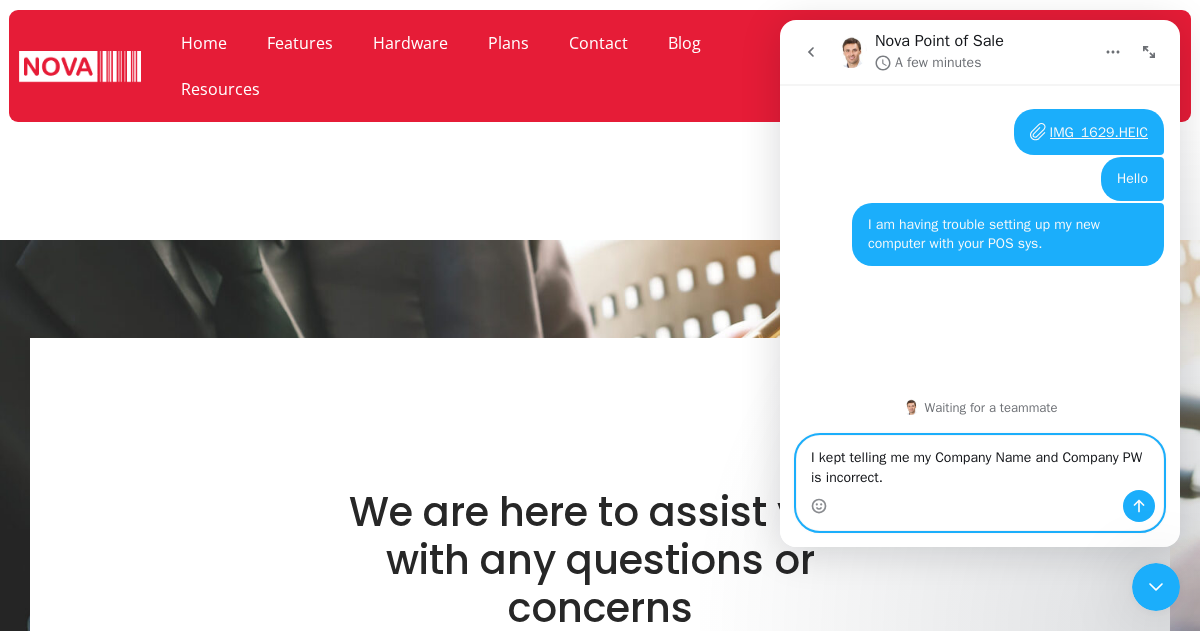 click on "I kept telling me my Company Name and Company PW is incorrect." at bounding box center [980, 463] 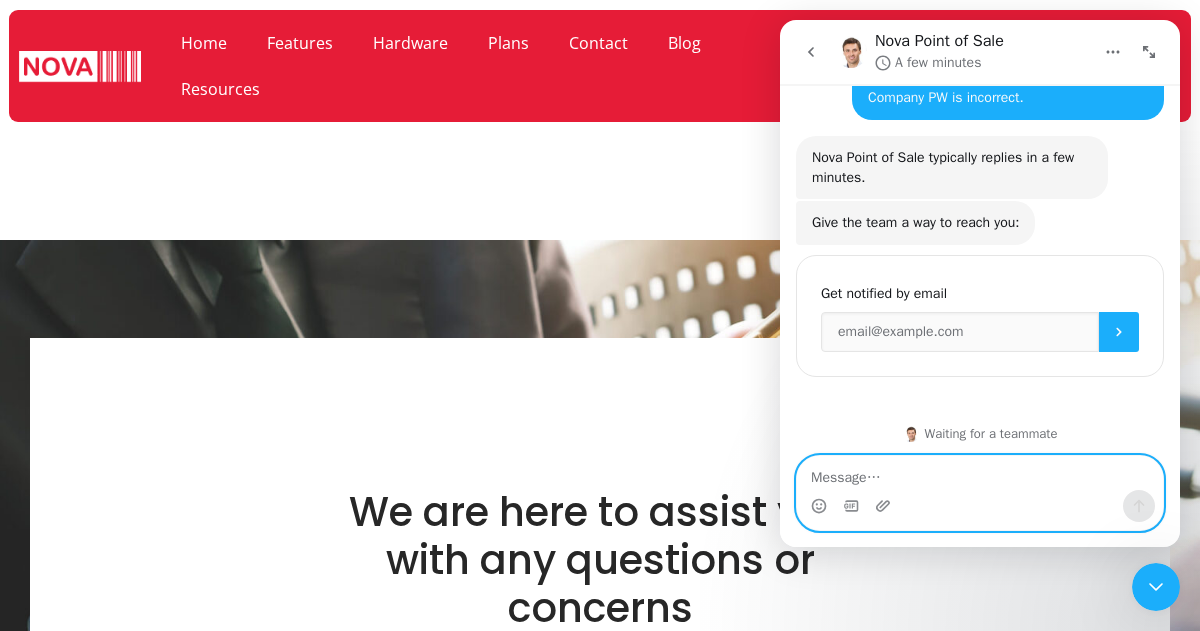 scroll, scrollTop: 216, scrollLeft: 0, axis: vertical 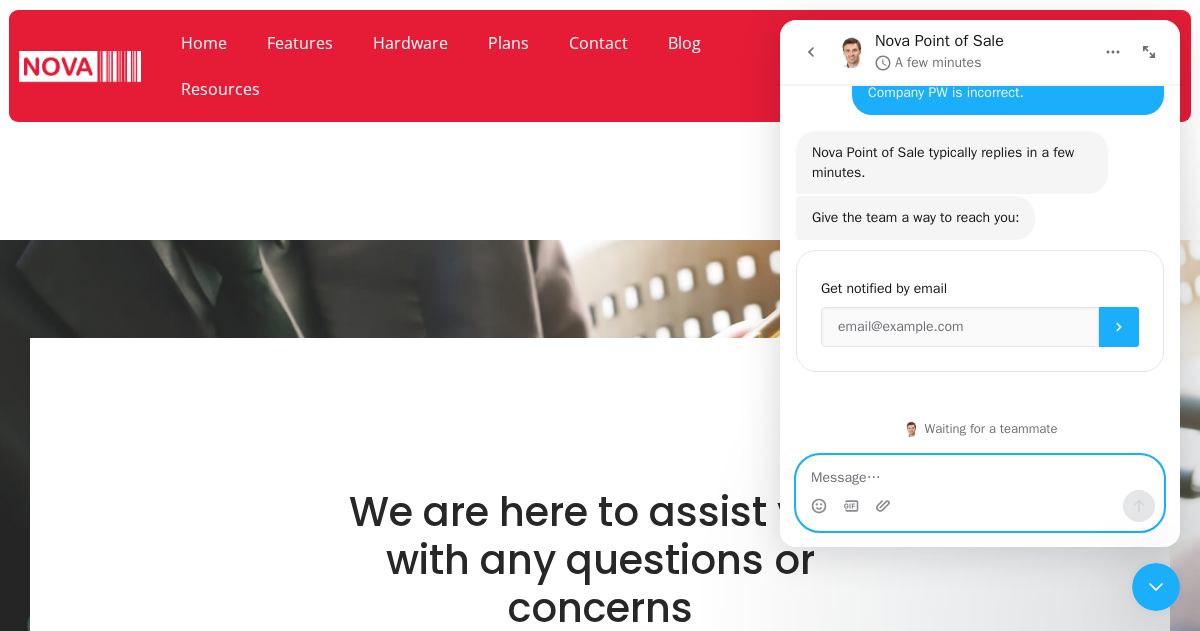 type 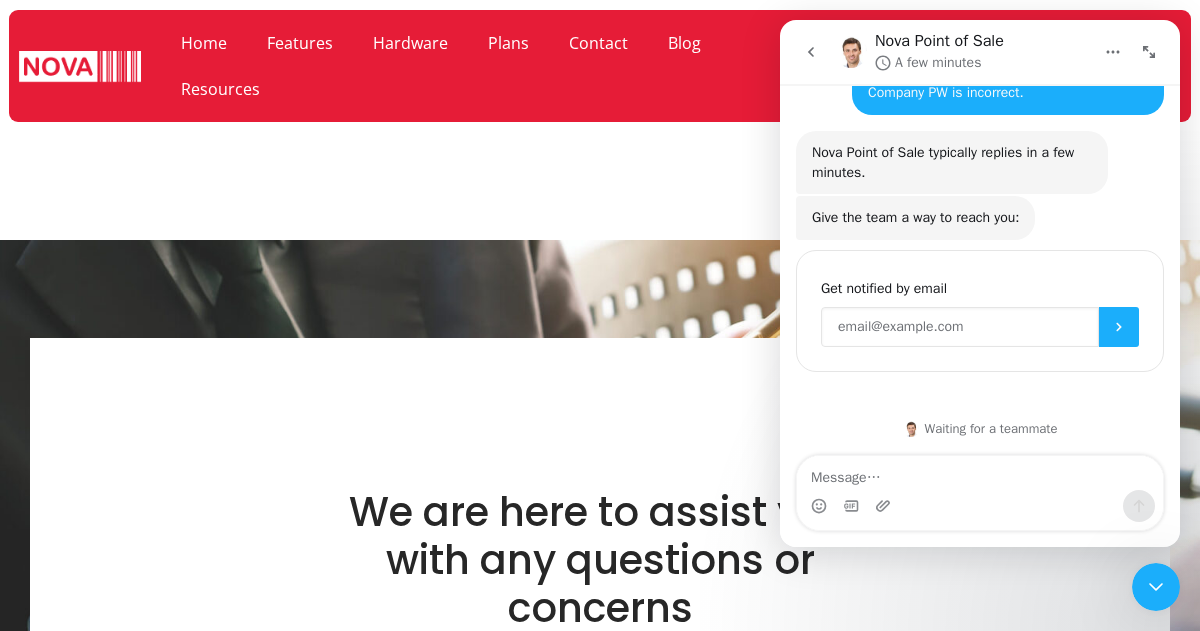 click at bounding box center (960, 327) 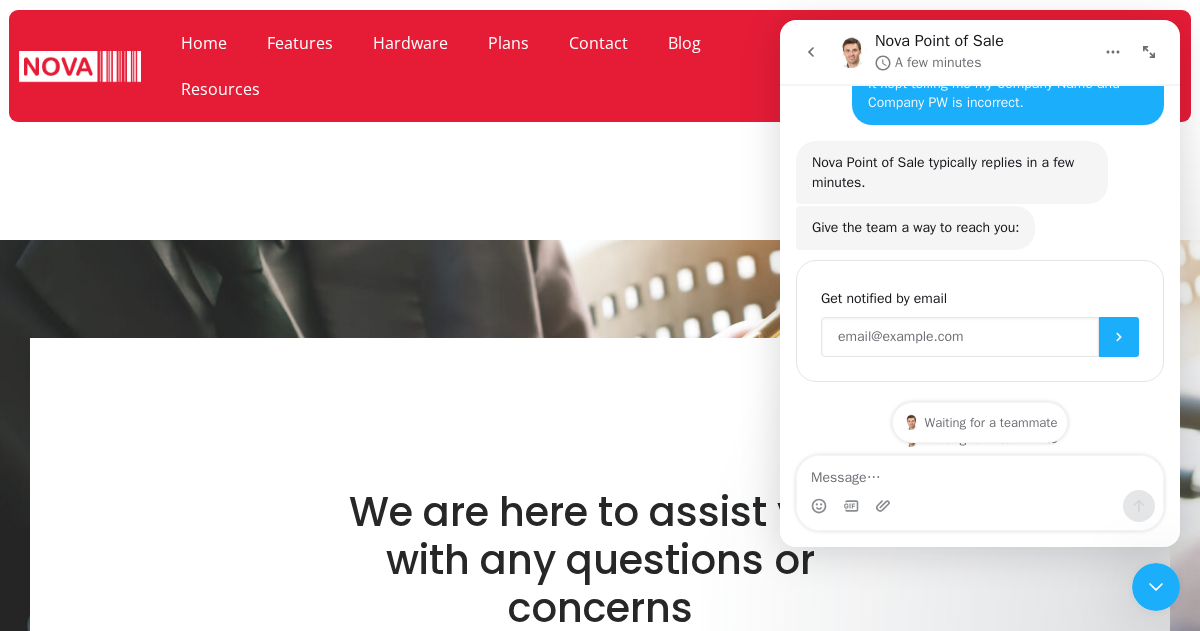 scroll, scrollTop: 216, scrollLeft: 0, axis: vertical 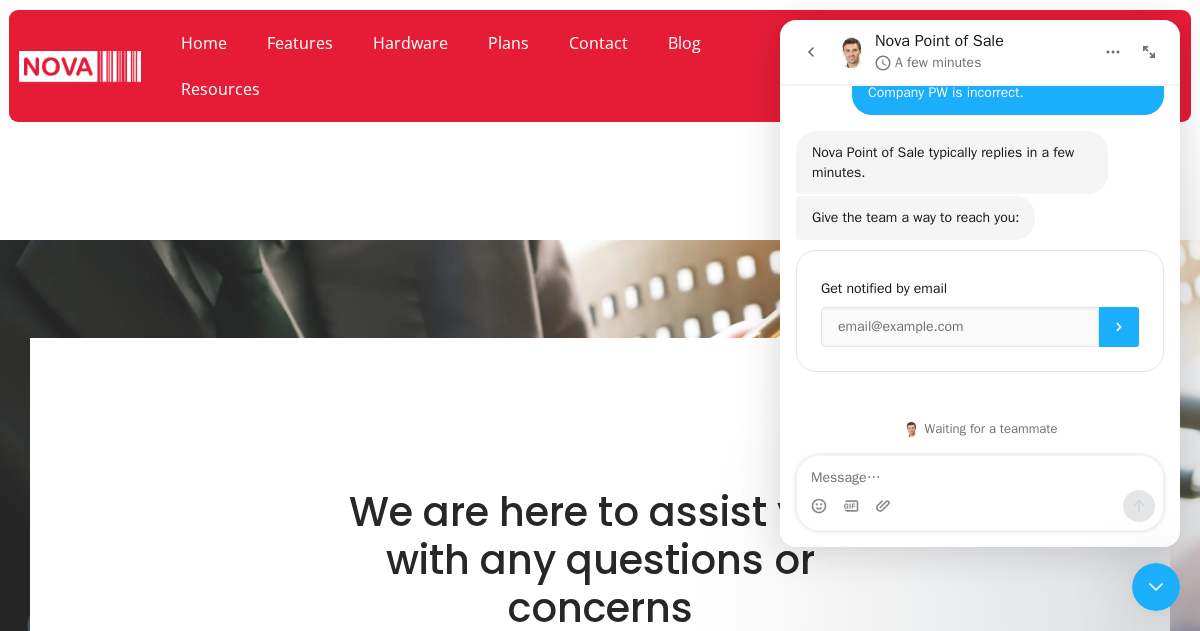 click on "Waiting for a teammate" at bounding box center (980, 429) 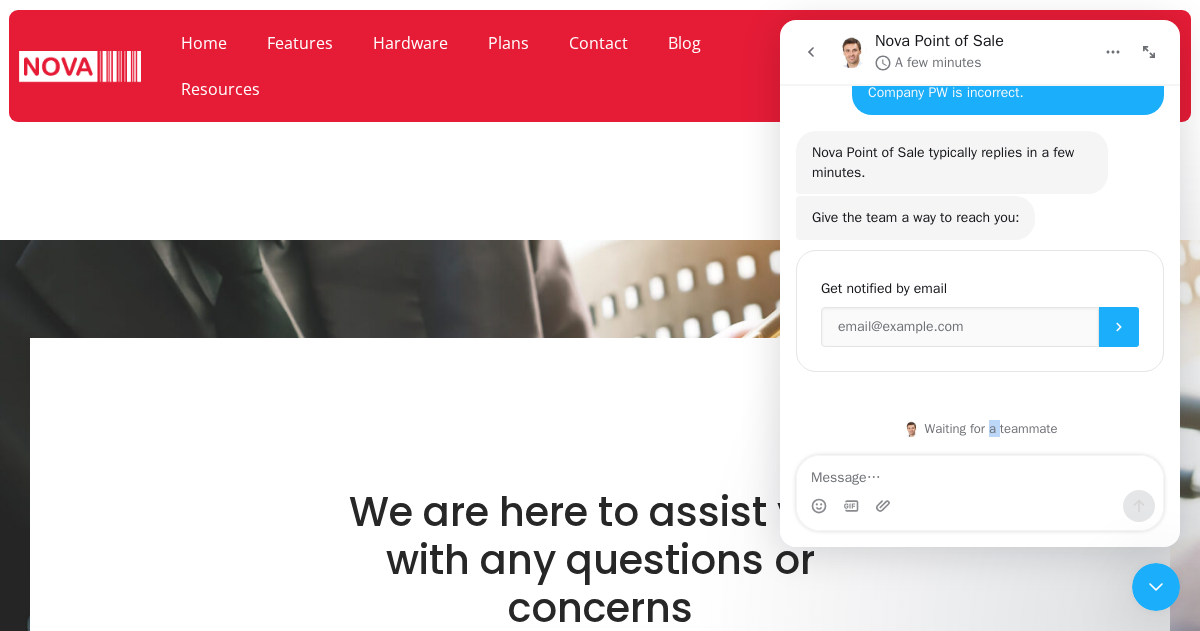 click on "Waiting for a teammate" at bounding box center [980, 429] 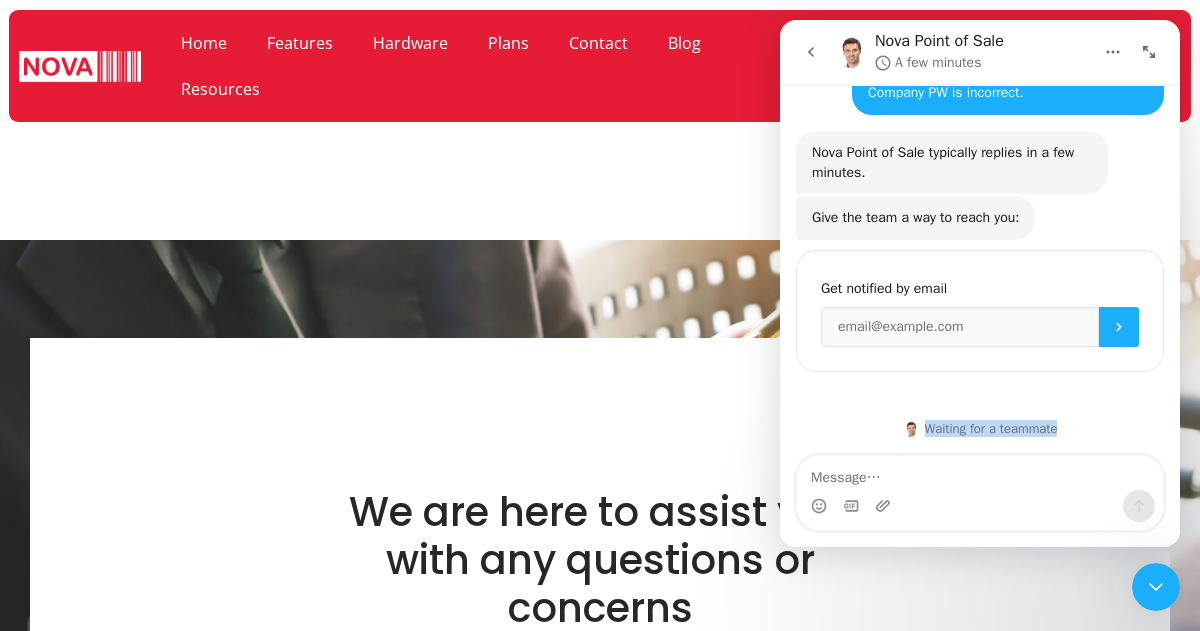click on "Waiting for a teammate" at bounding box center (980, 429) 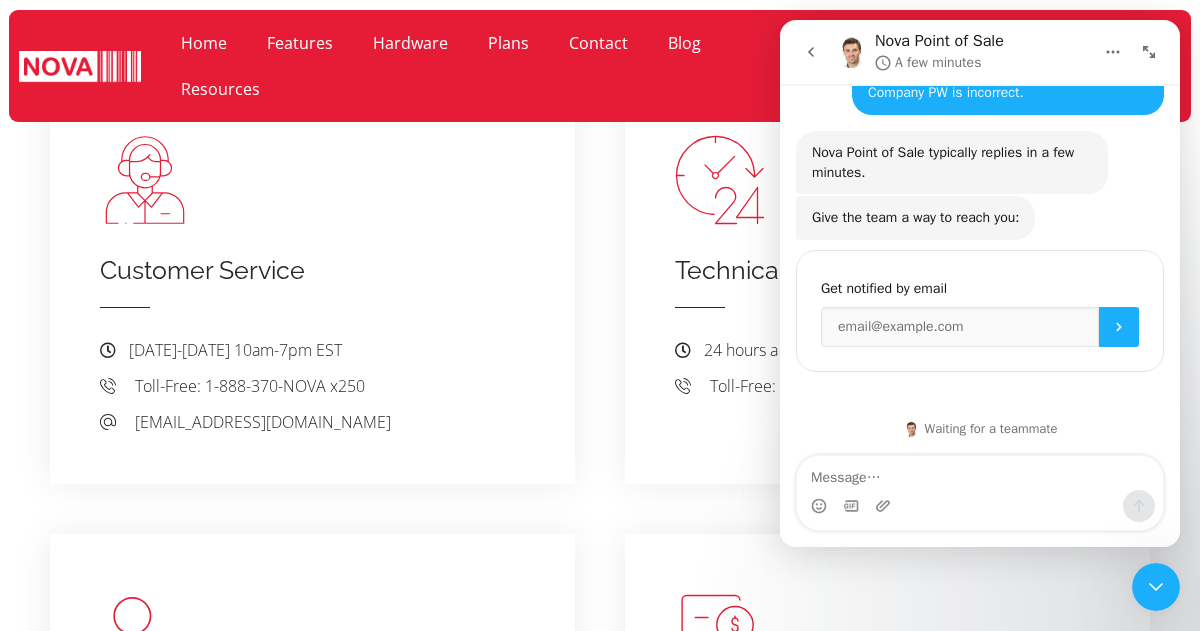 scroll, scrollTop: 900, scrollLeft: 0, axis: vertical 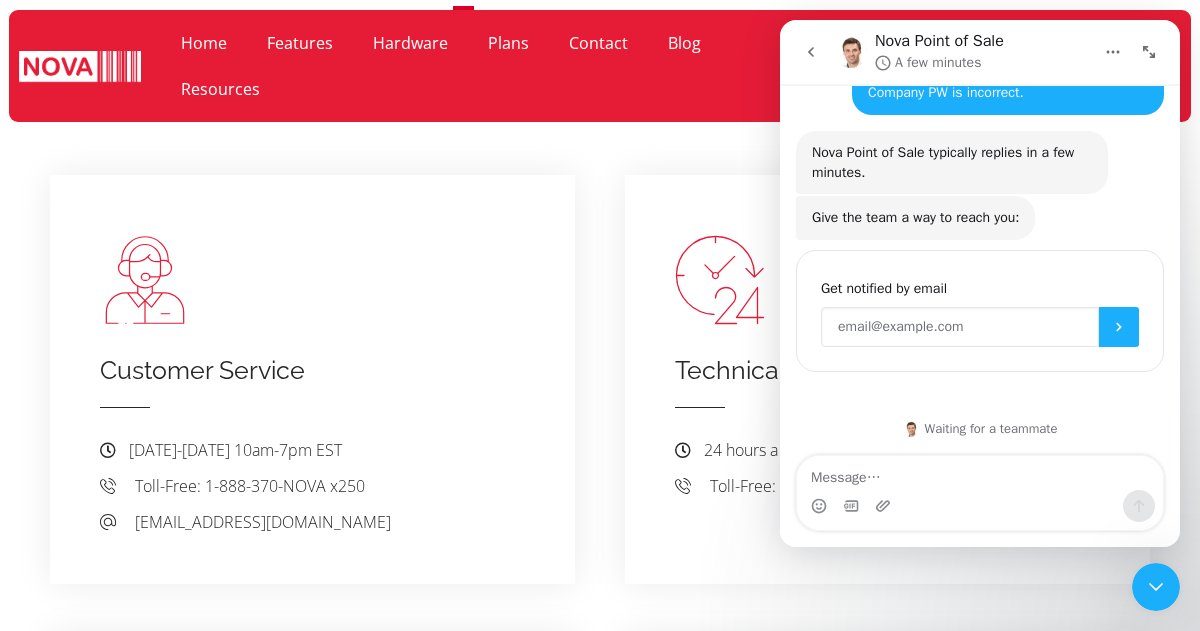 click at bounding box center [960, 327] 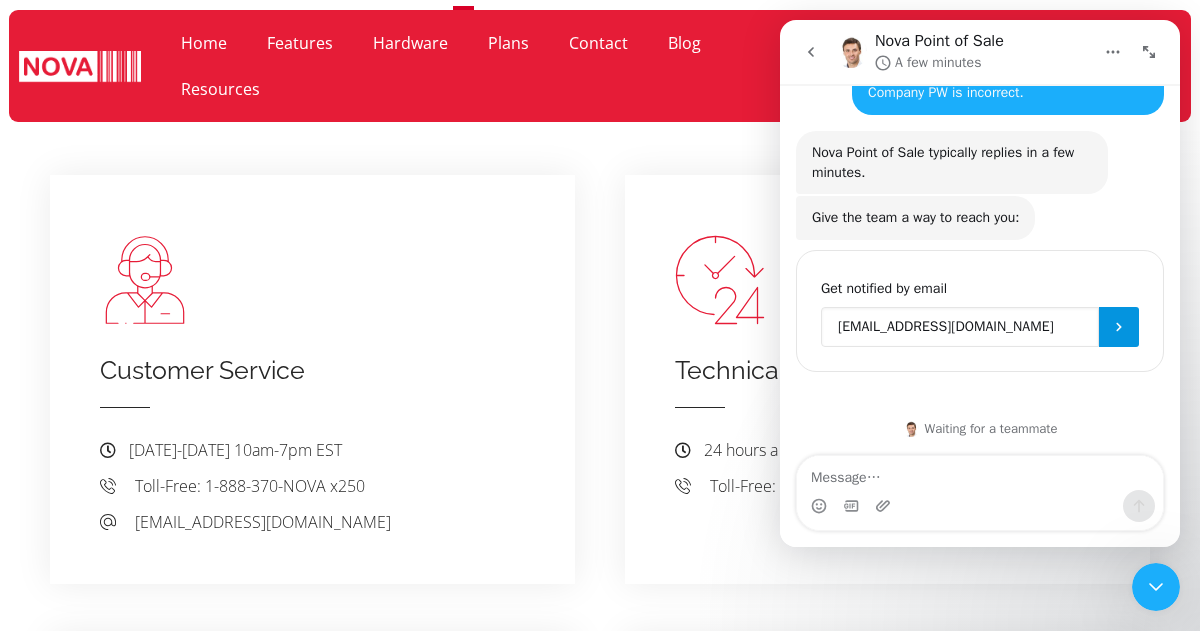 type on "angus3821@rocketmail.com" 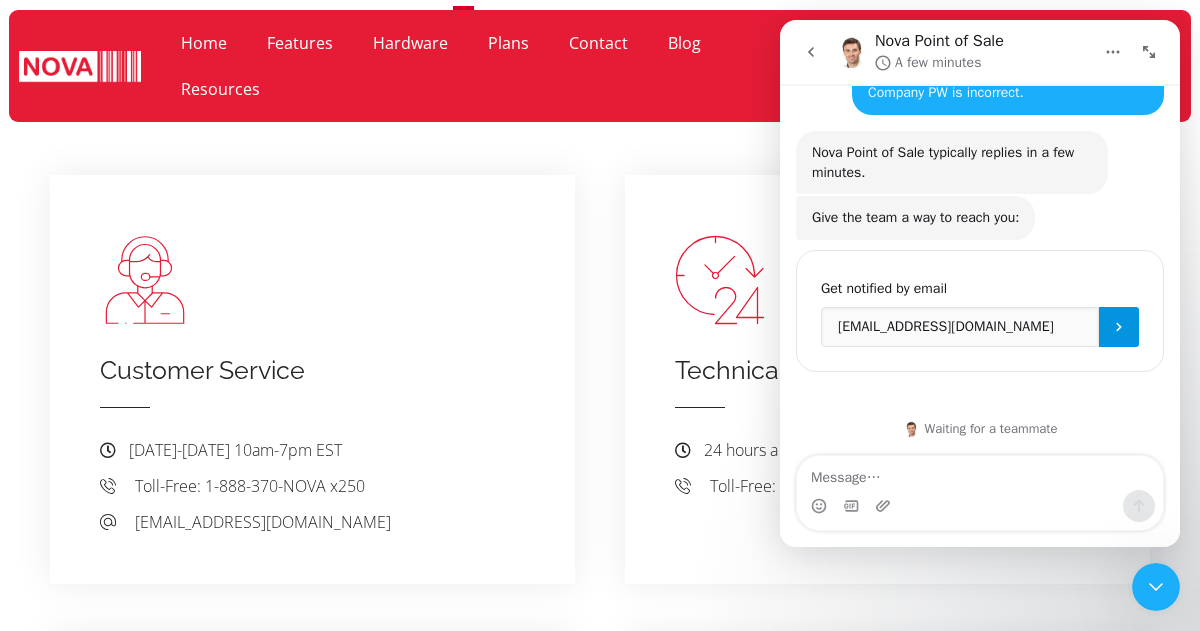 click 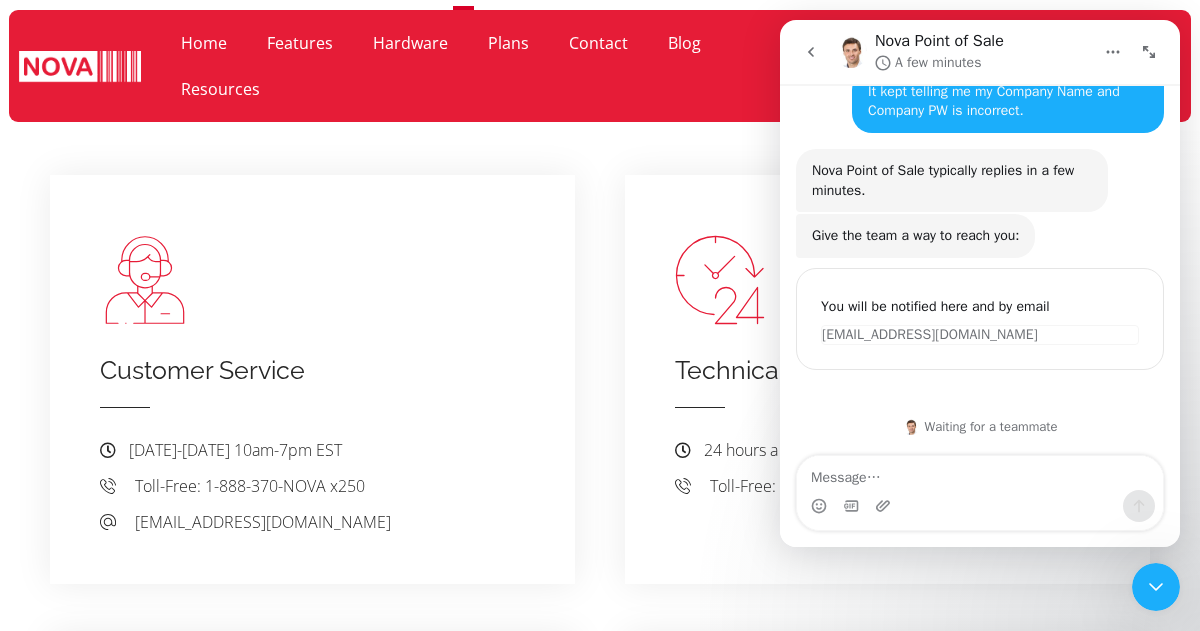 scroll, scrollTop: 196, scrollLeft: 0, axis: vertical 